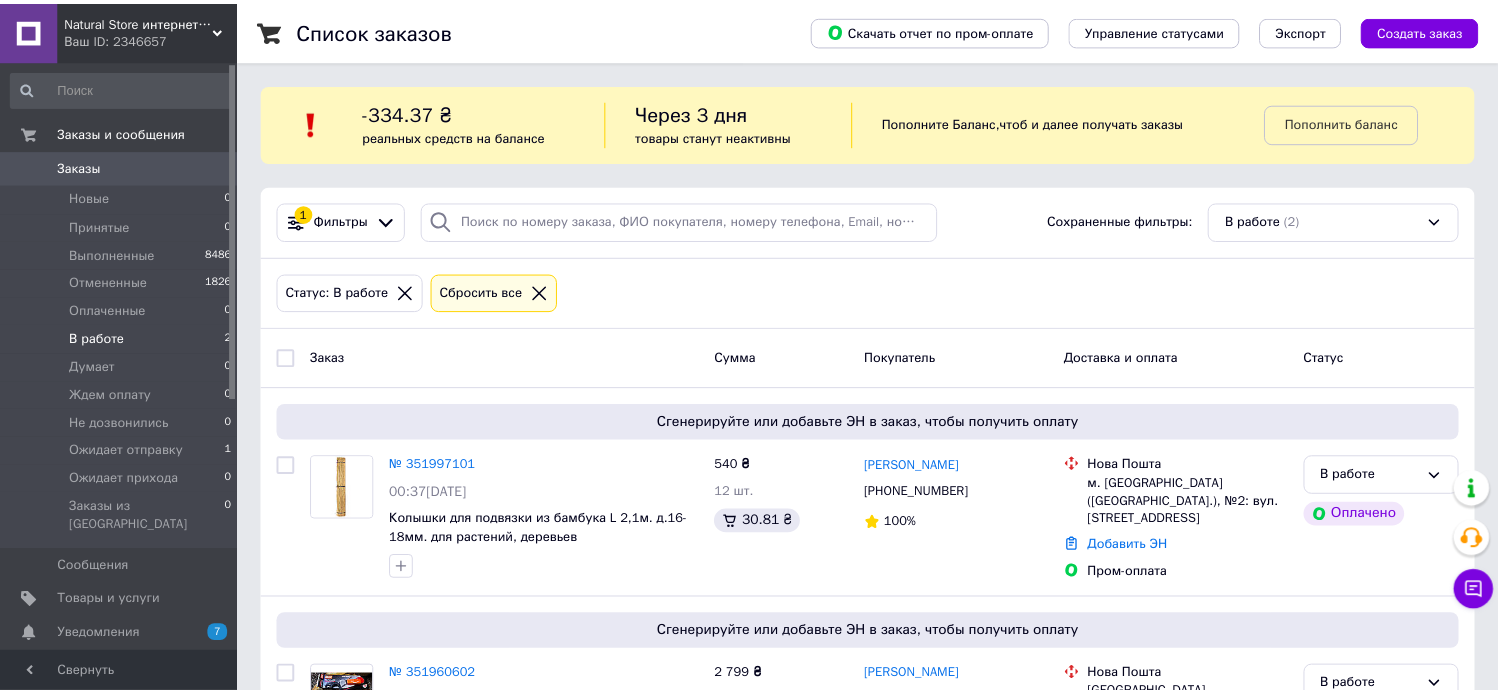 scroll, scrollTop: 0, scrollLeft: 0, axis: both 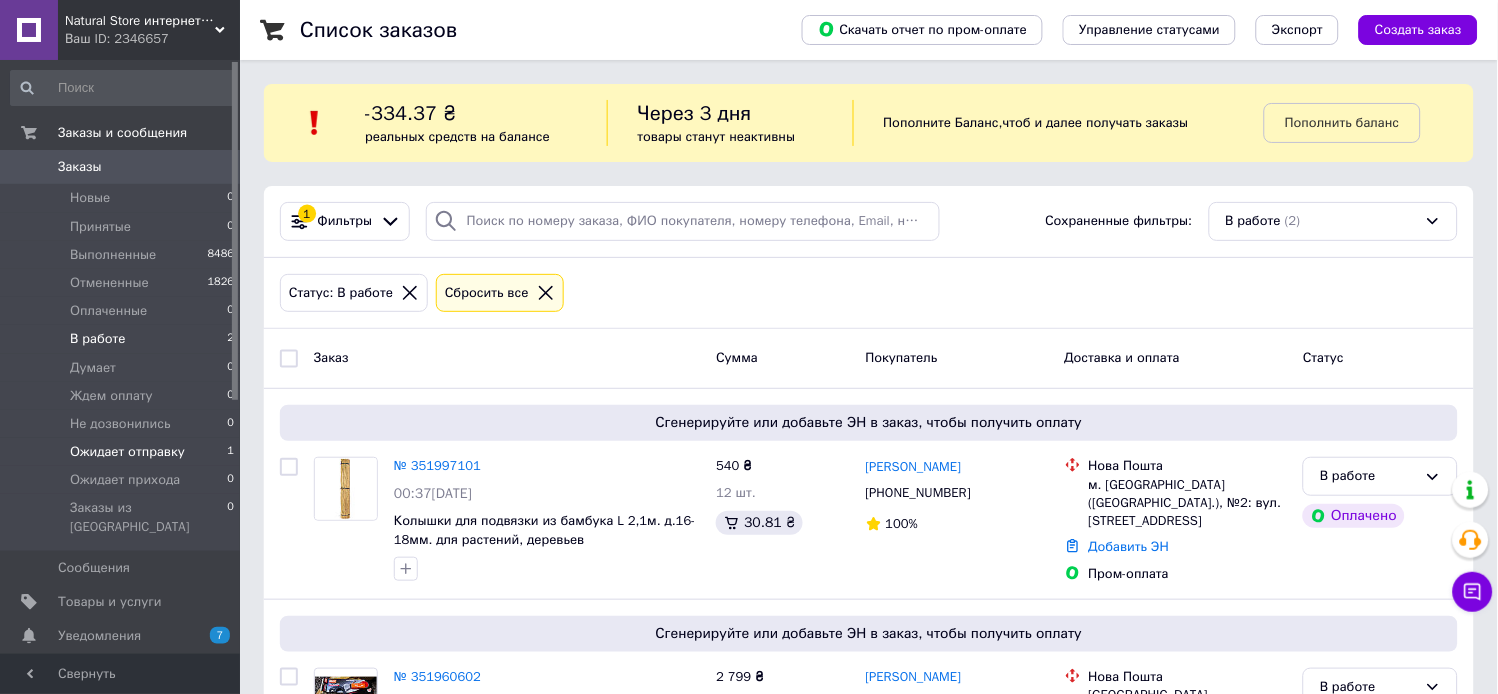 click on "Ожидает отправку" at bounding box center [127, 452] 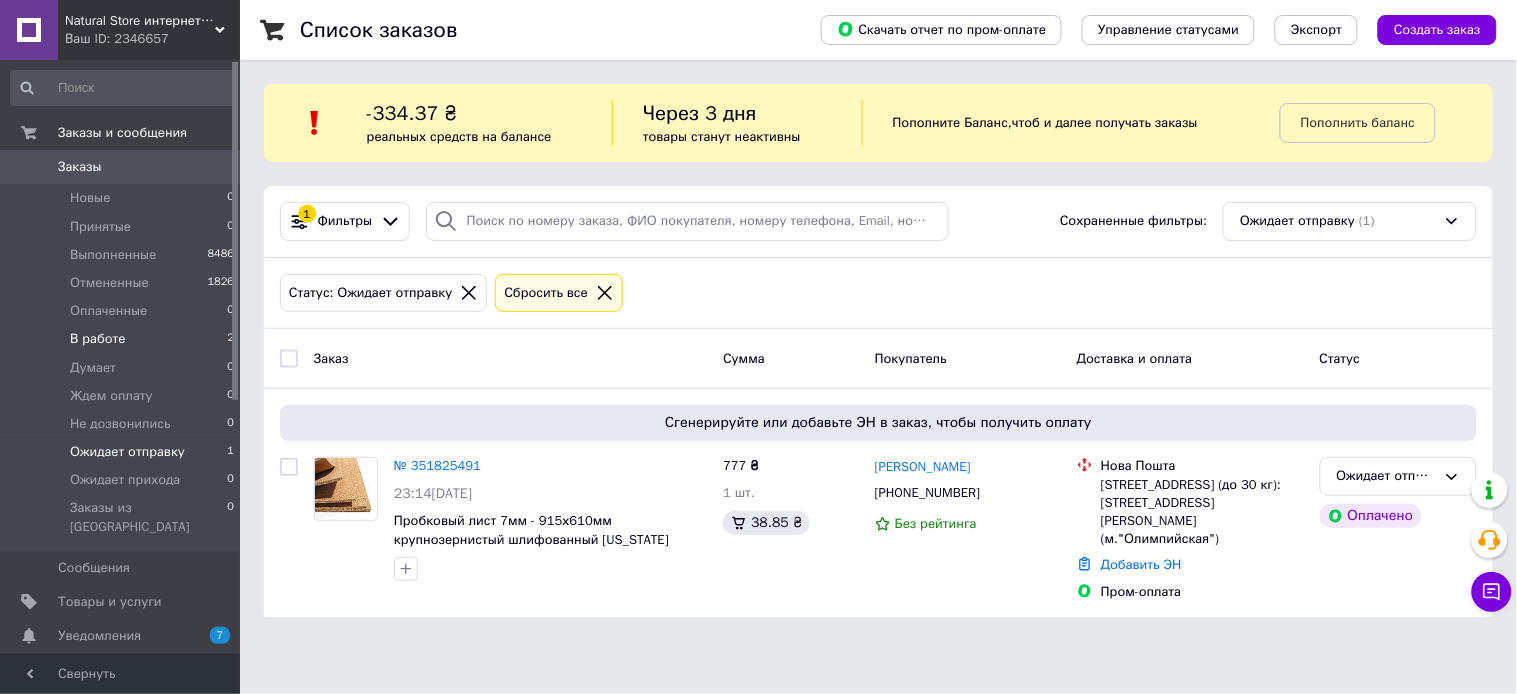 click on "В работе  2" at bounding box center (123, 339) 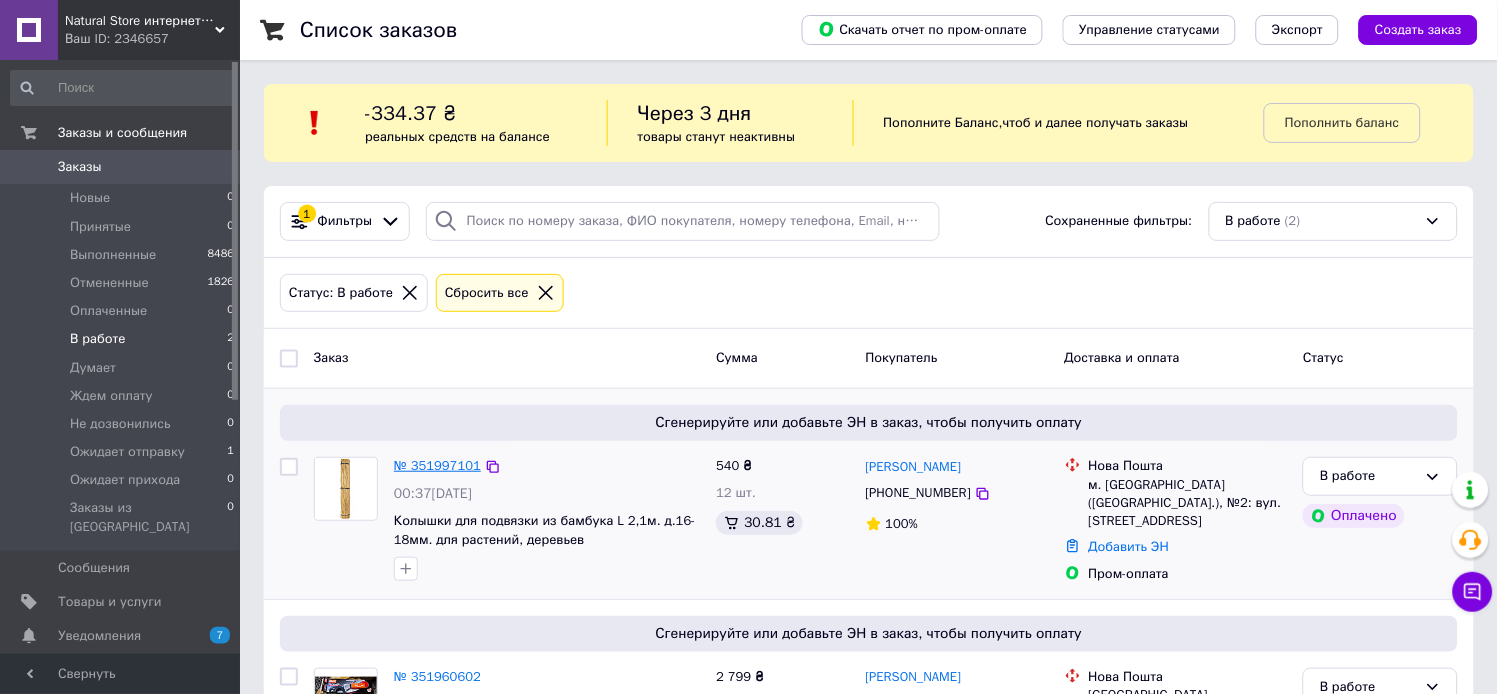 click on "№ 351997101" at bounding box center (437, 465) 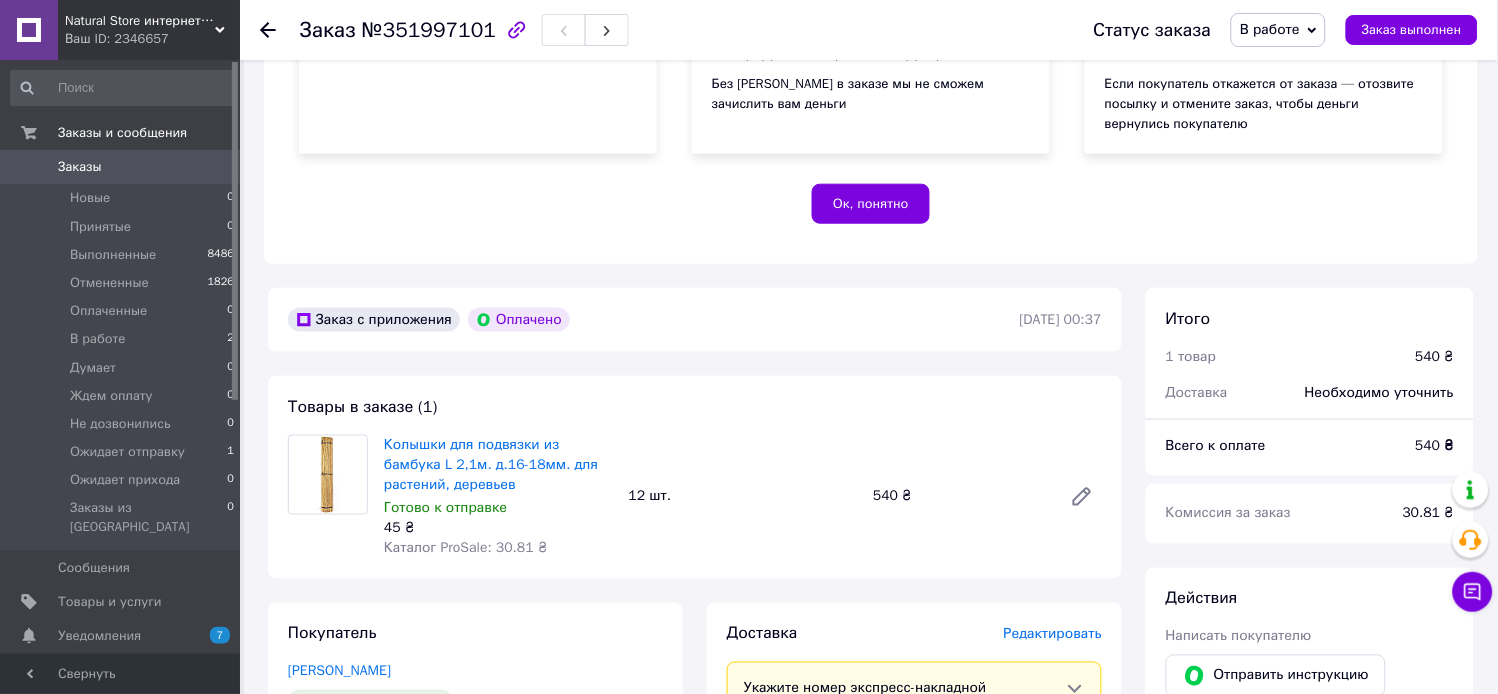 scroll, scrollTop: 511, scrollLeft: 0, axis: vertical 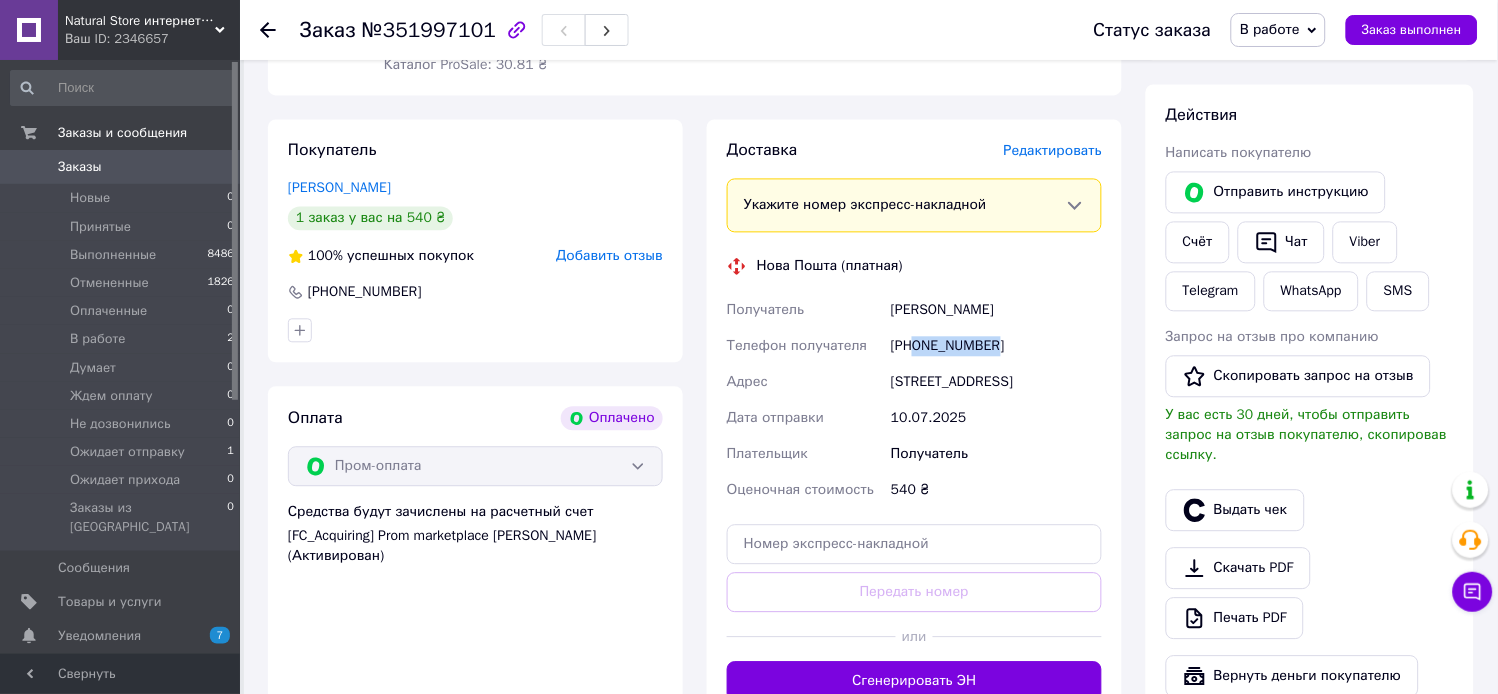drag, startPoint x: 915, startPoint y: 348, endPoint x: 1032, endPoint y: 347, distance: 117.00427 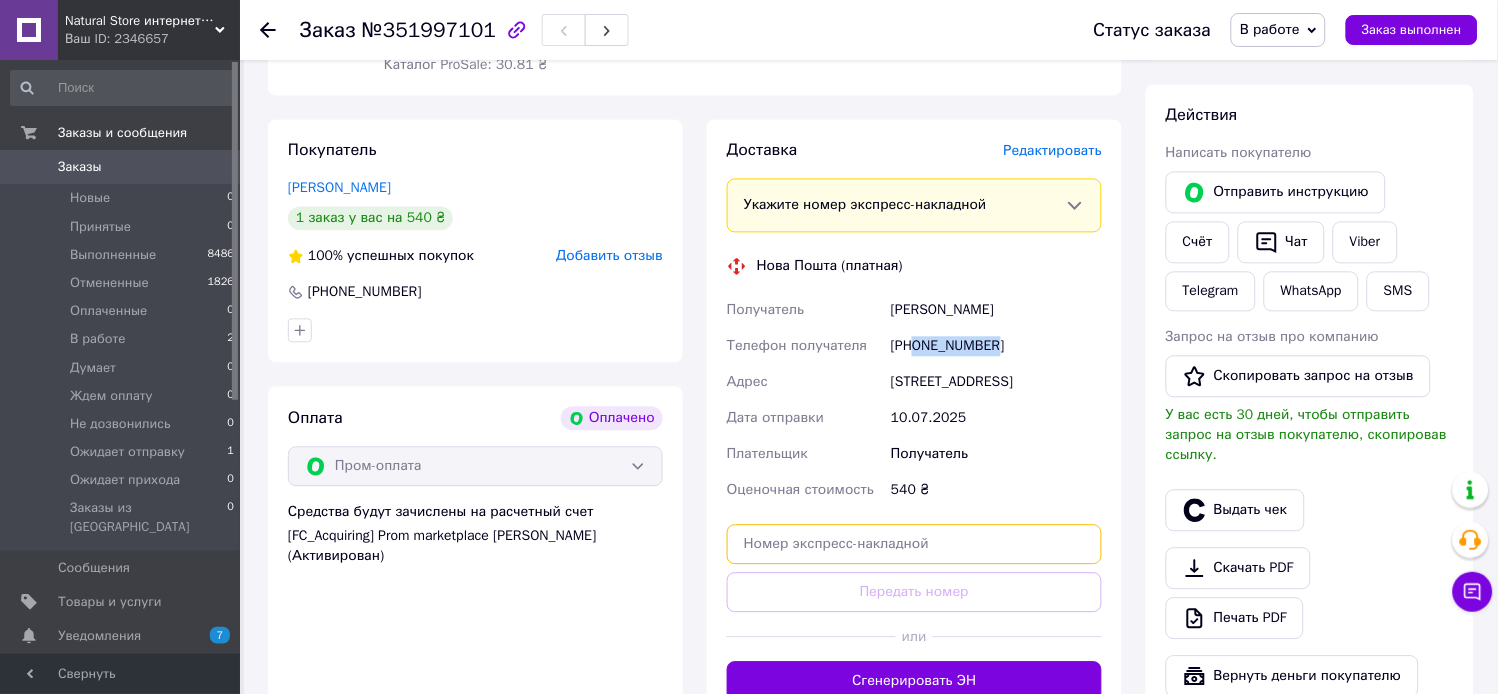 click at bounding box center [914, 545] 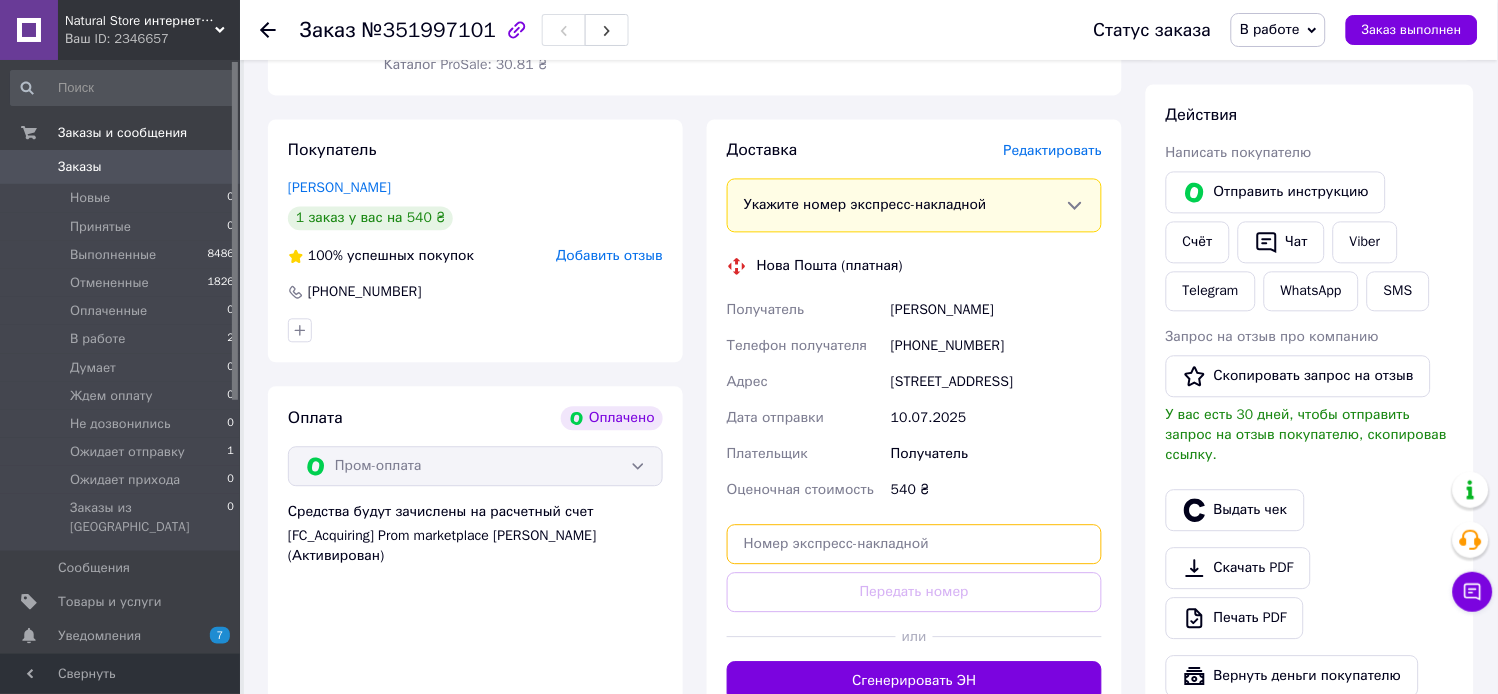 paste on "20451202716116" 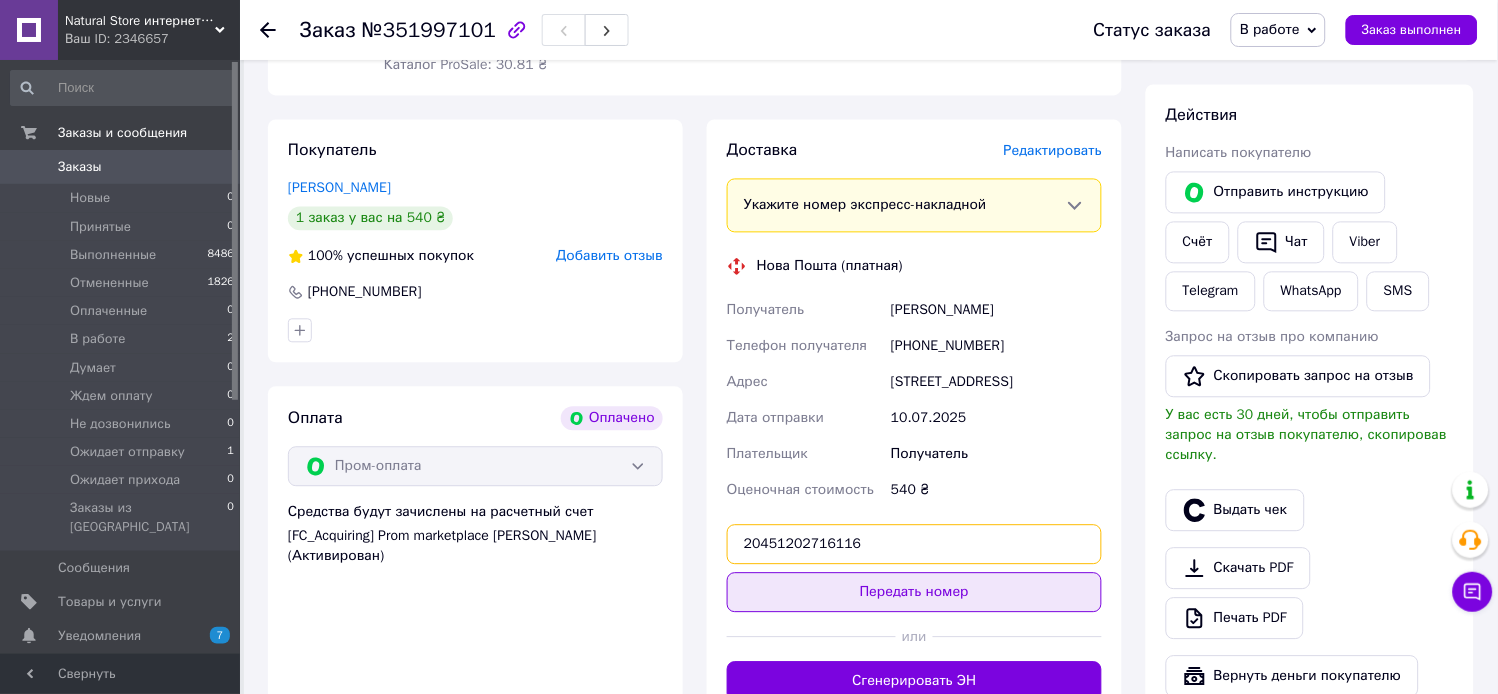 type on "20451202716116" 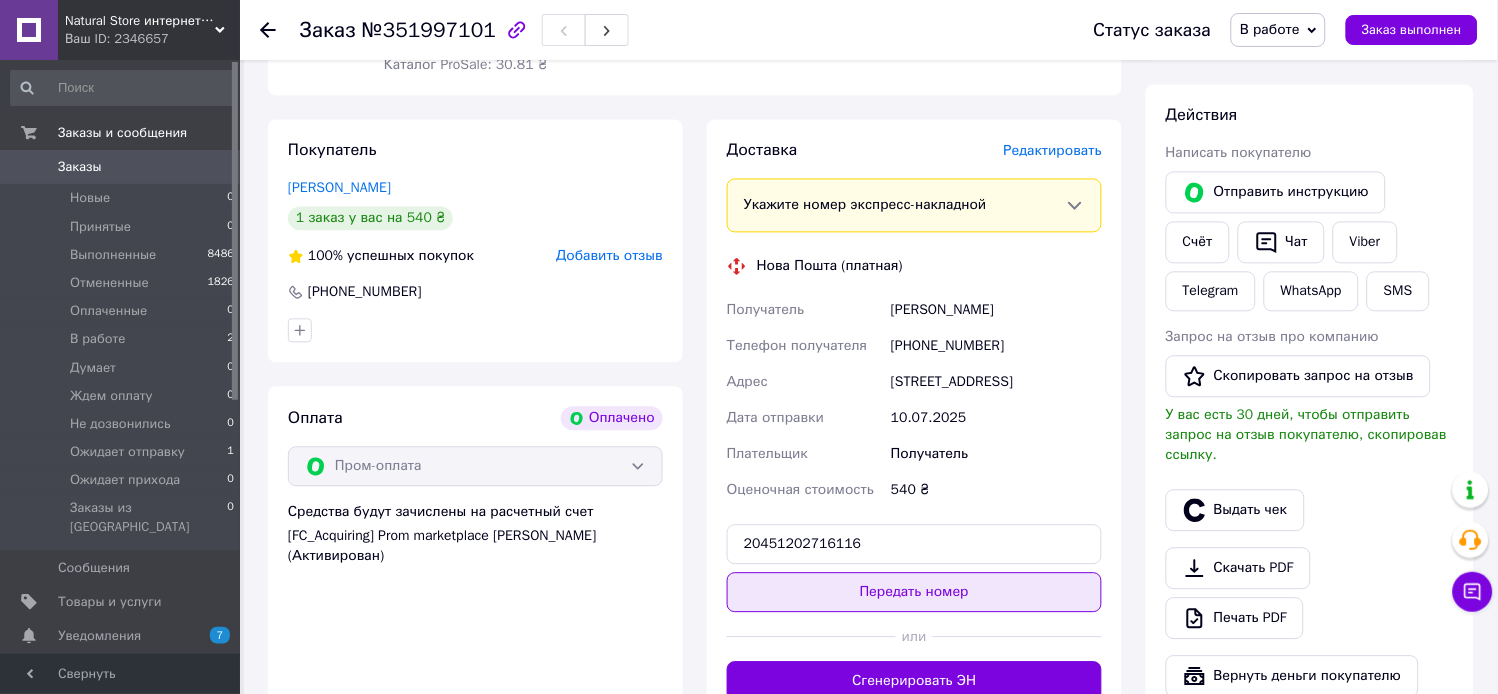 click on "Передать номер" at bounding box center [914, 593] 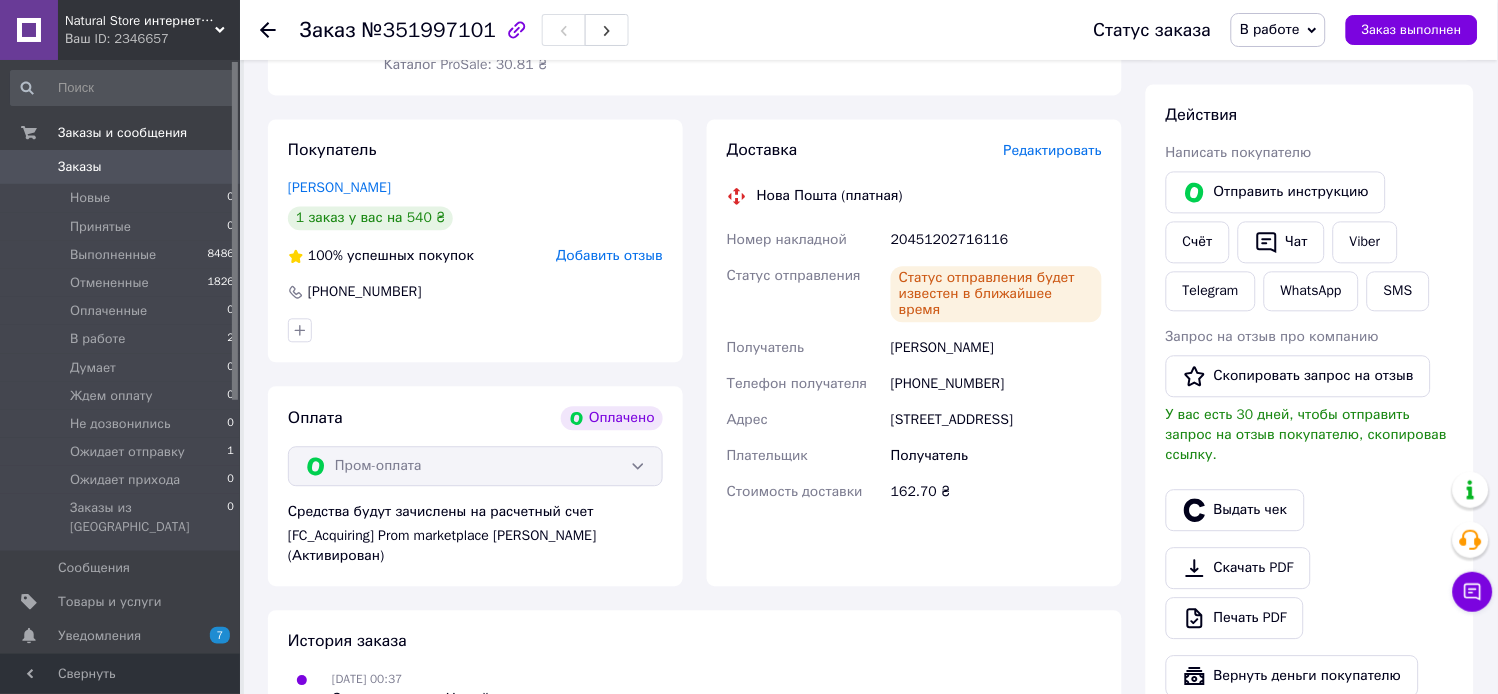 click on "В работе" at bounding box center [1270, 29] 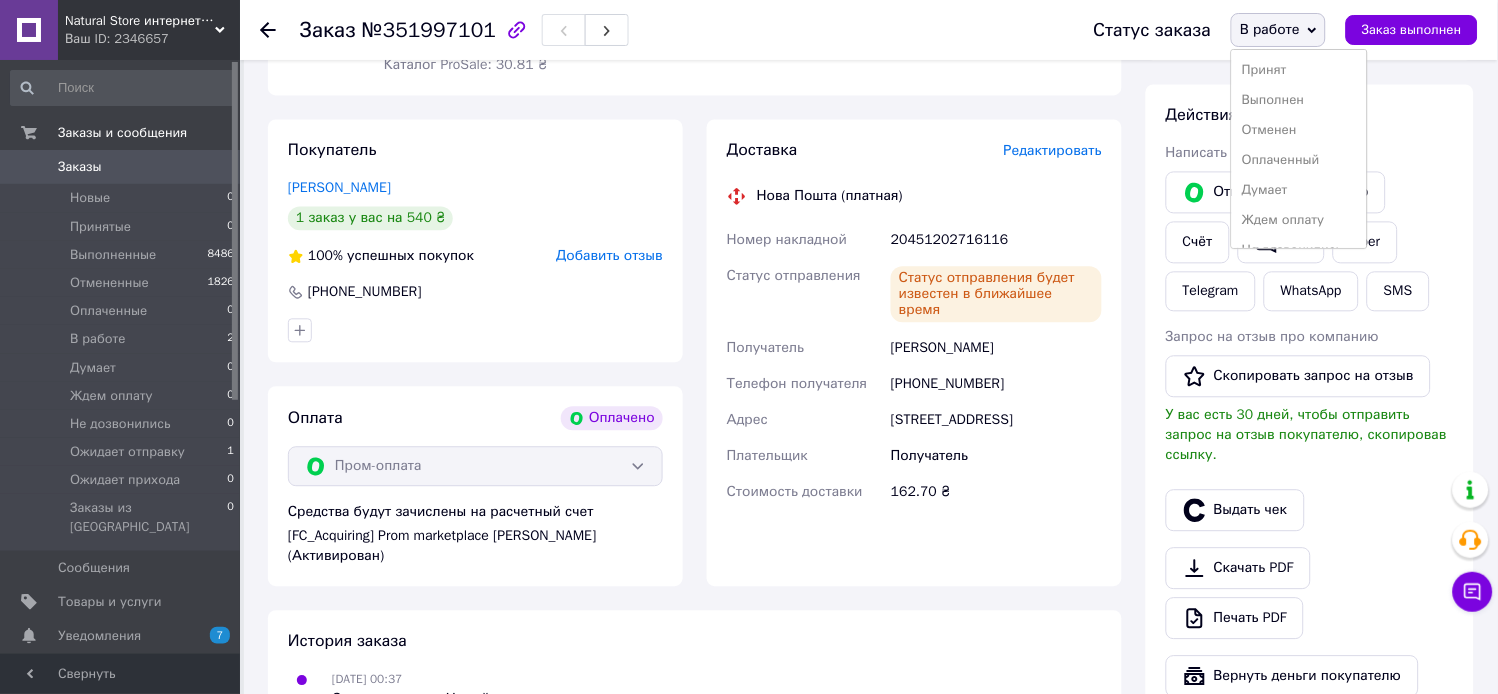 scroll, scrollTop: 82, scrollLeft: 0, axis: vertical 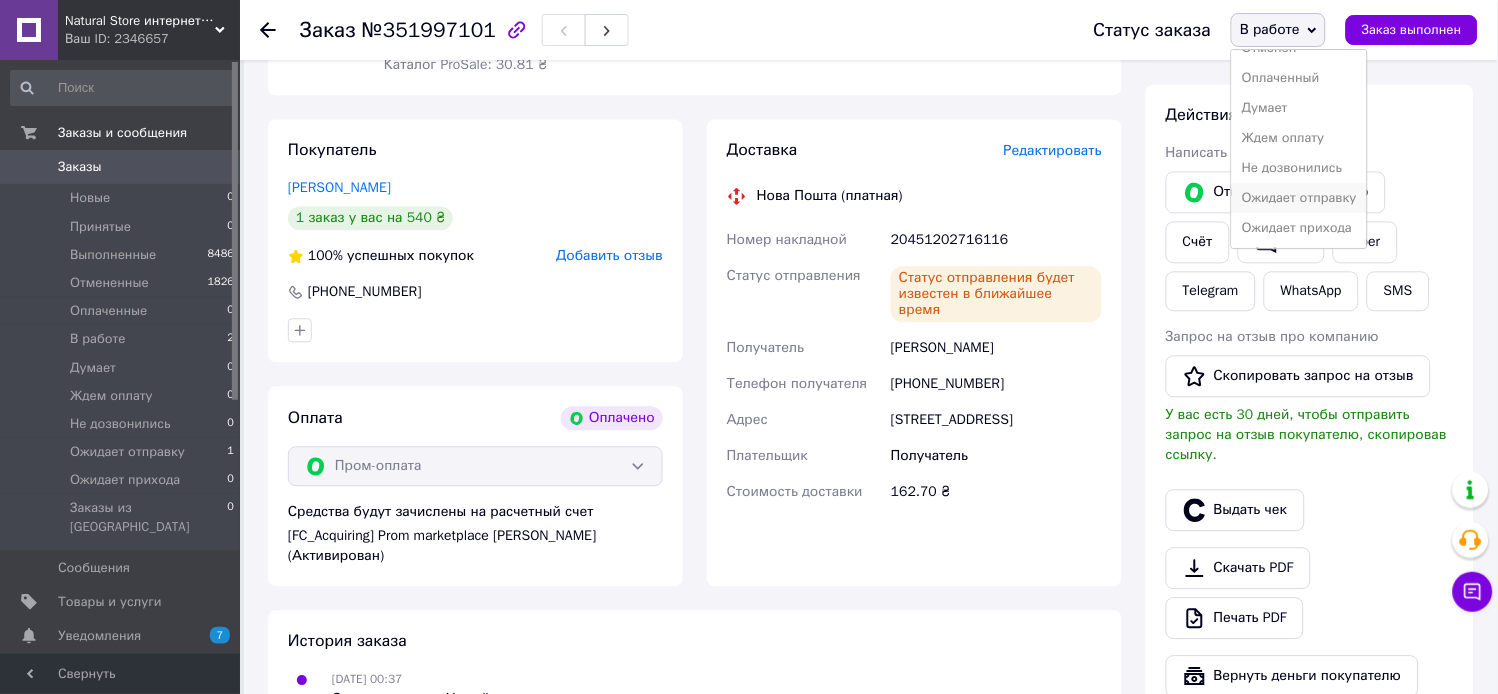 click on "Ожидает отправку" at bounding box center [1299, 198] 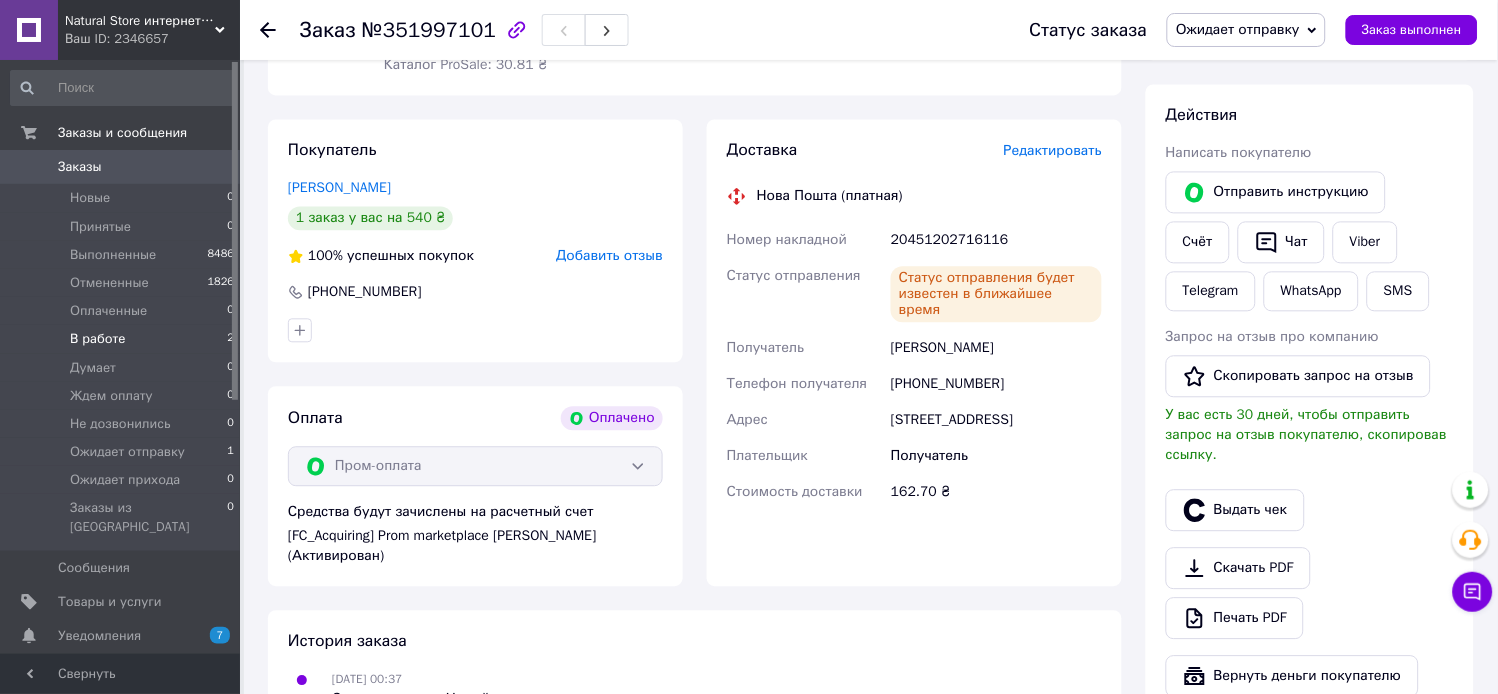 click on "В работе  2" at bounding box center [123, 339] 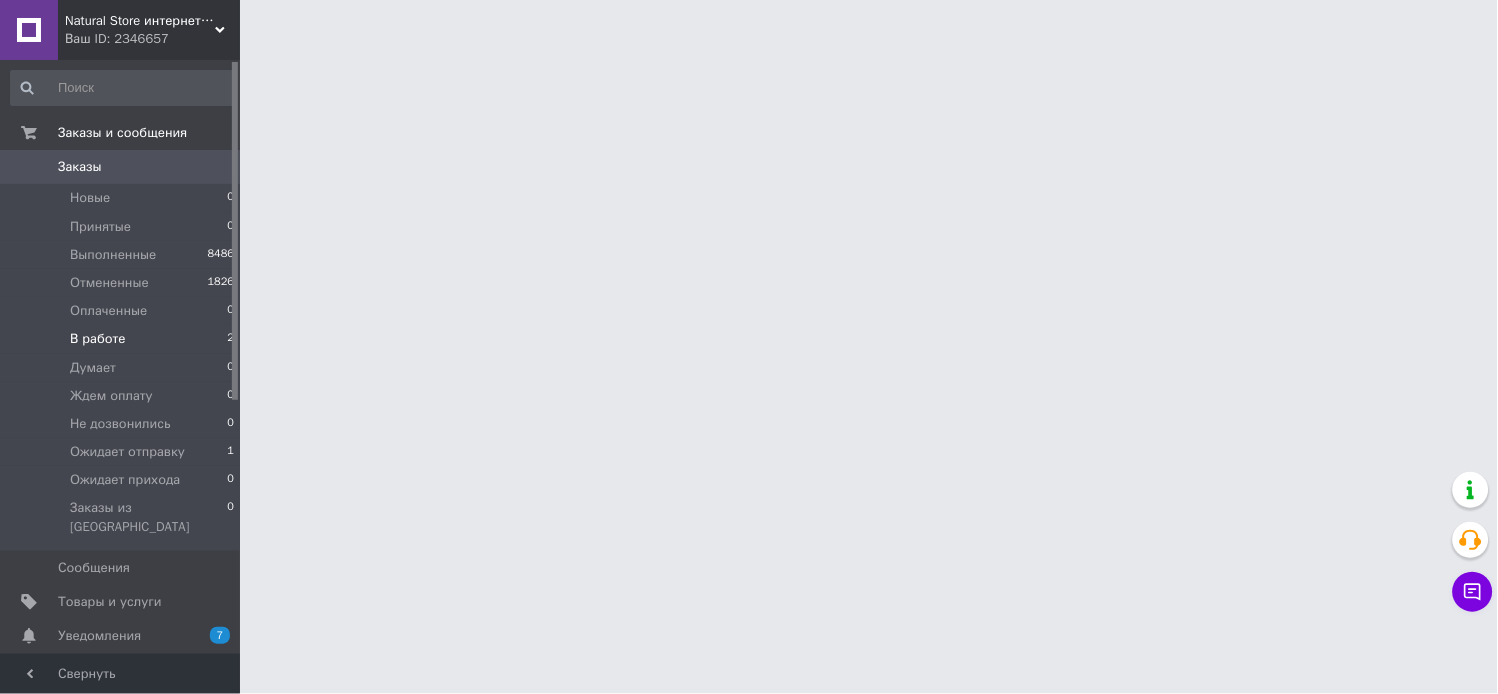 scroll, scrollTop: 0, scrollLeft: 0, axis: both 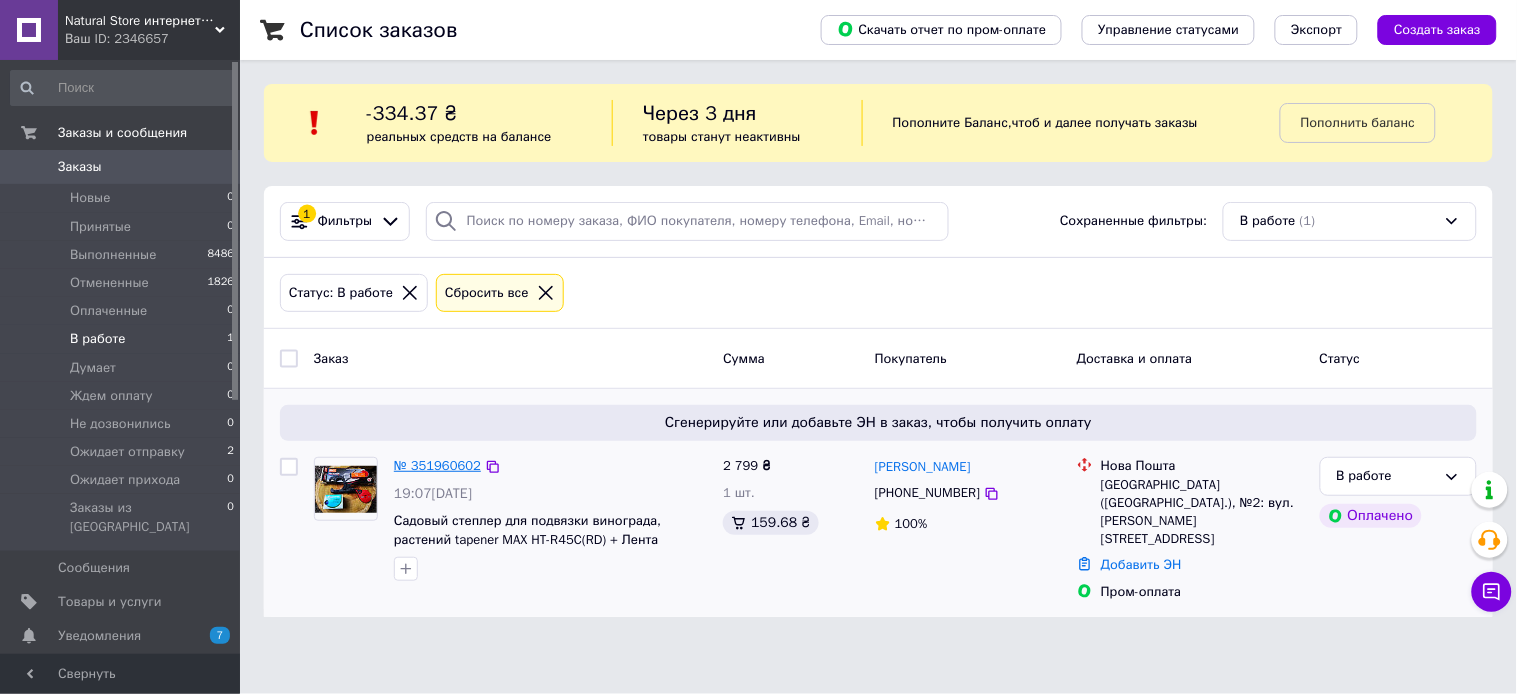click on "№ 351960602" at bounding box center (437, 465) 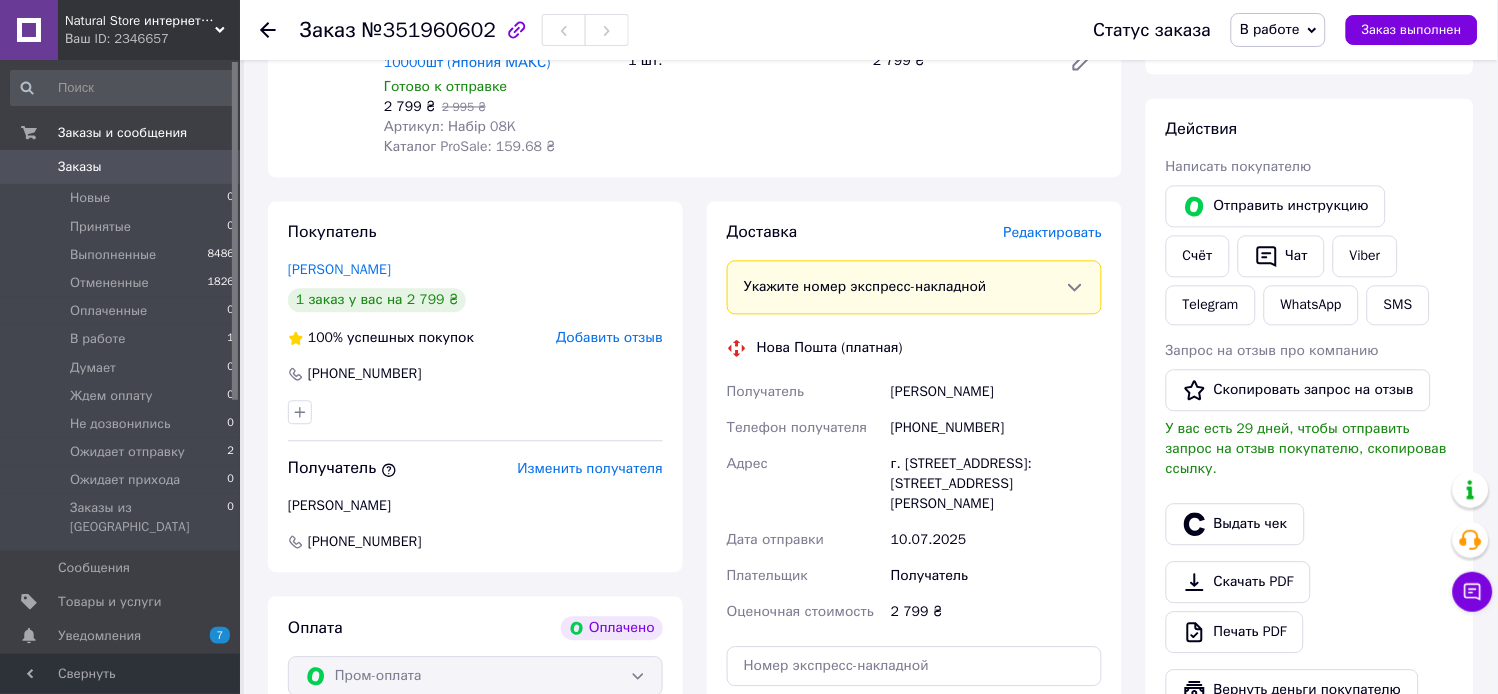 scroll, scrollTop: 853, scrollLeft: 0, axis: vertical 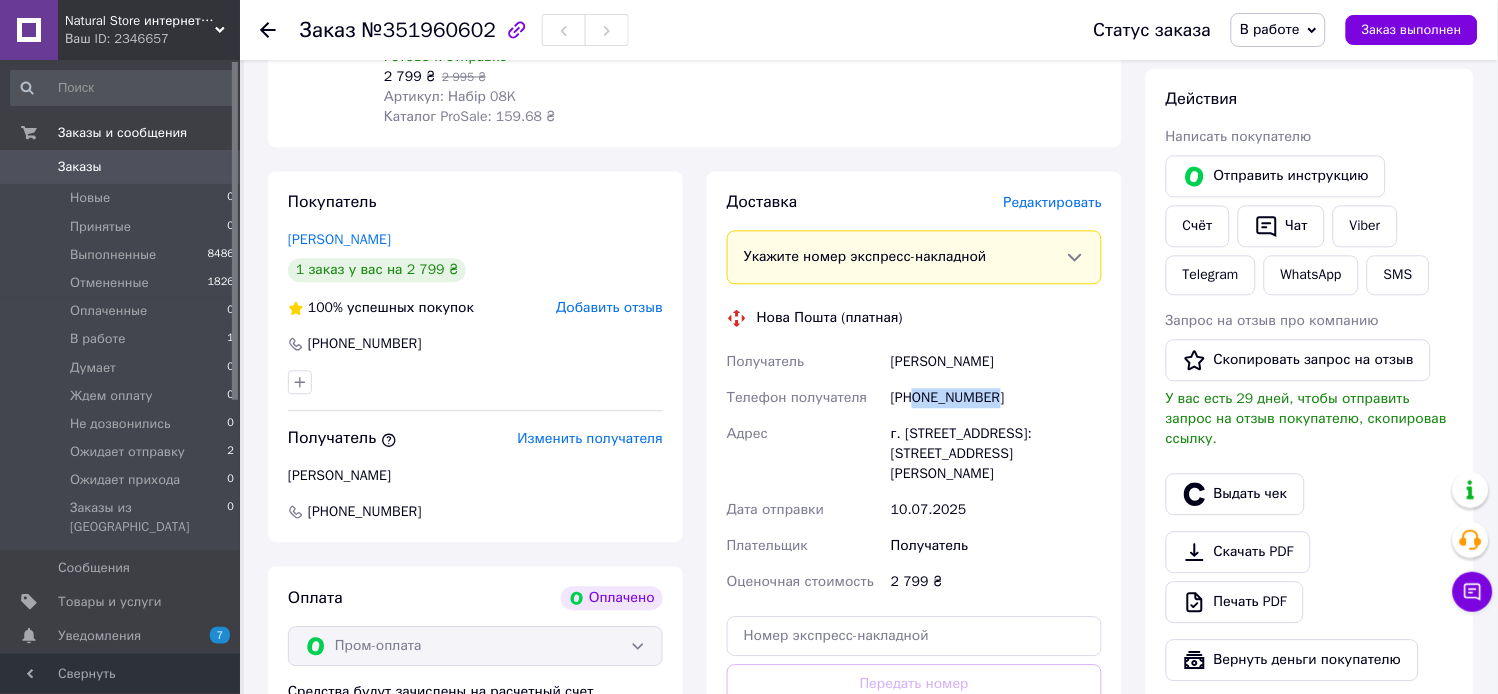 drag, startPoint x: 915, startPoint y: 402, endPoint x: 1025, endPoint y: 397, distance: 110.11358 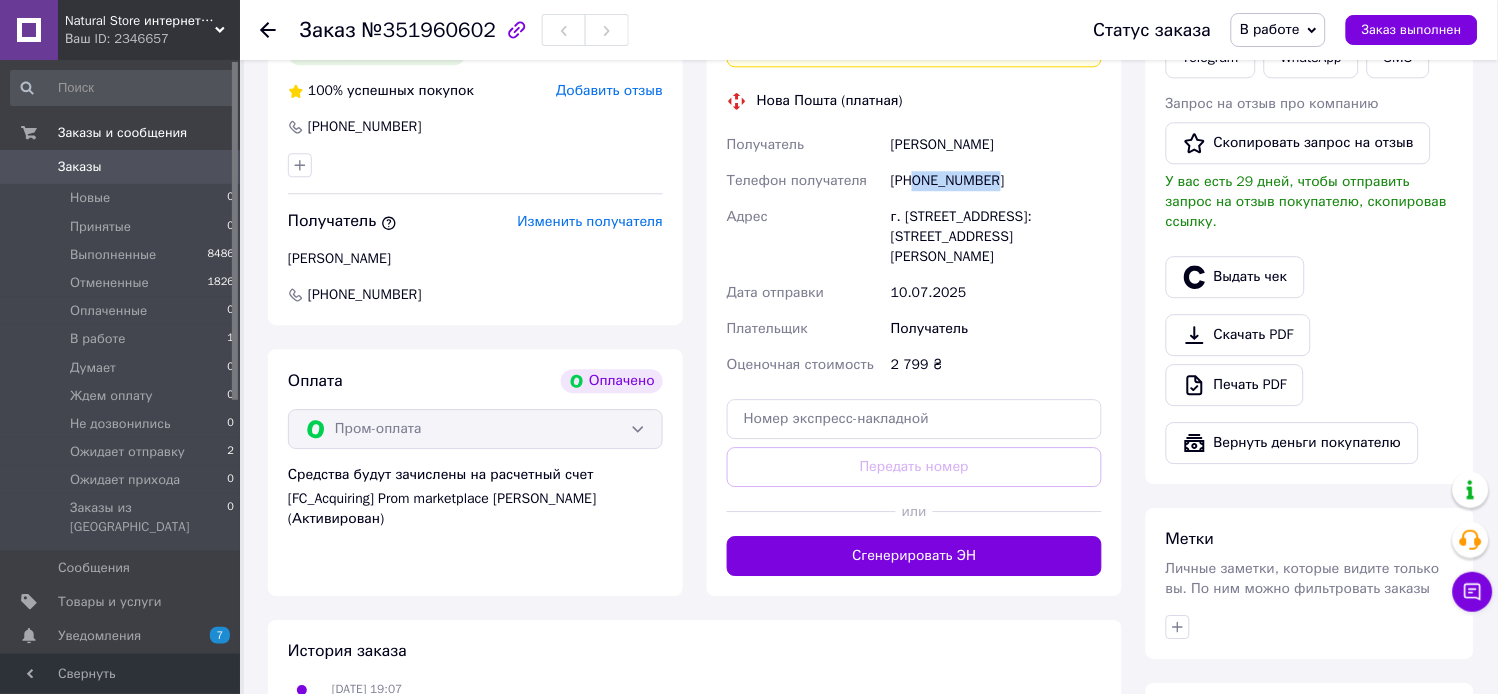 scroll, scrollTop: 1288, scrollLeft: 0, axis: vertical 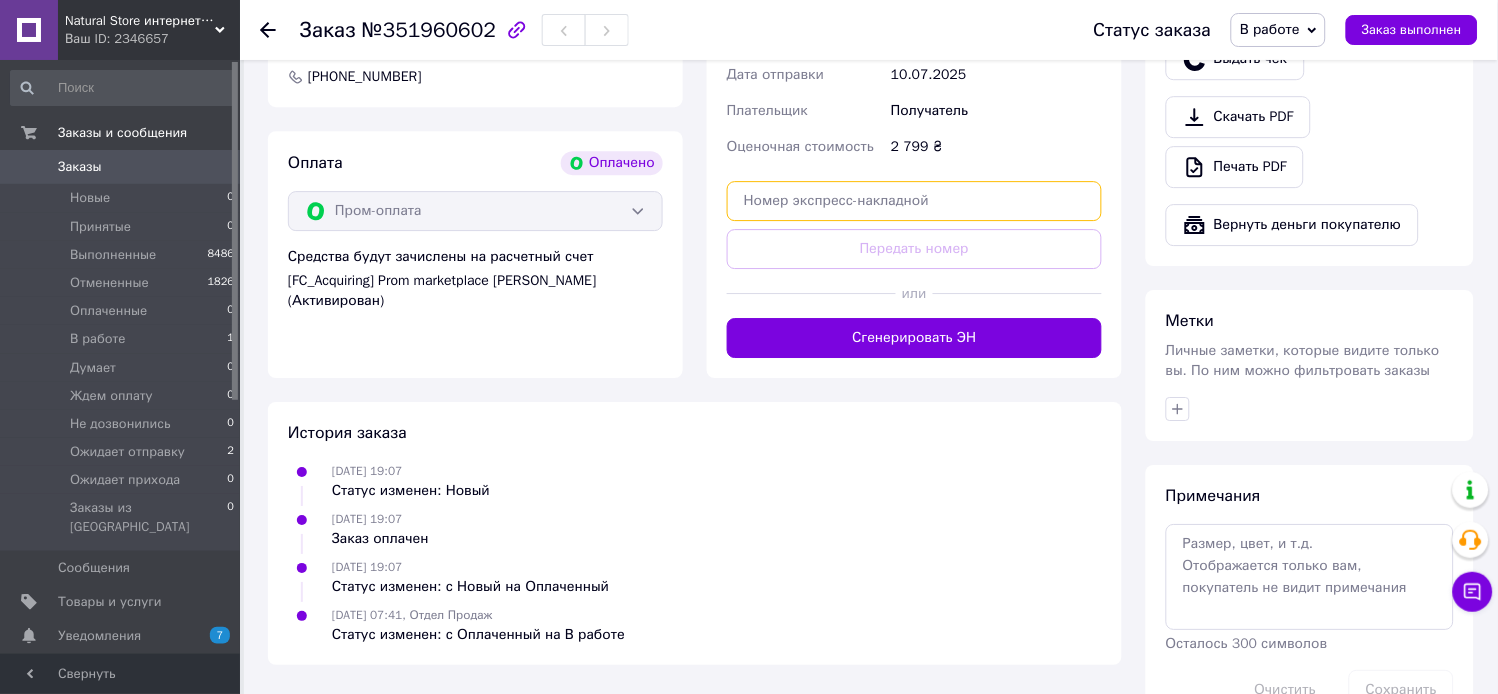 click at bounding box center (914, 201) 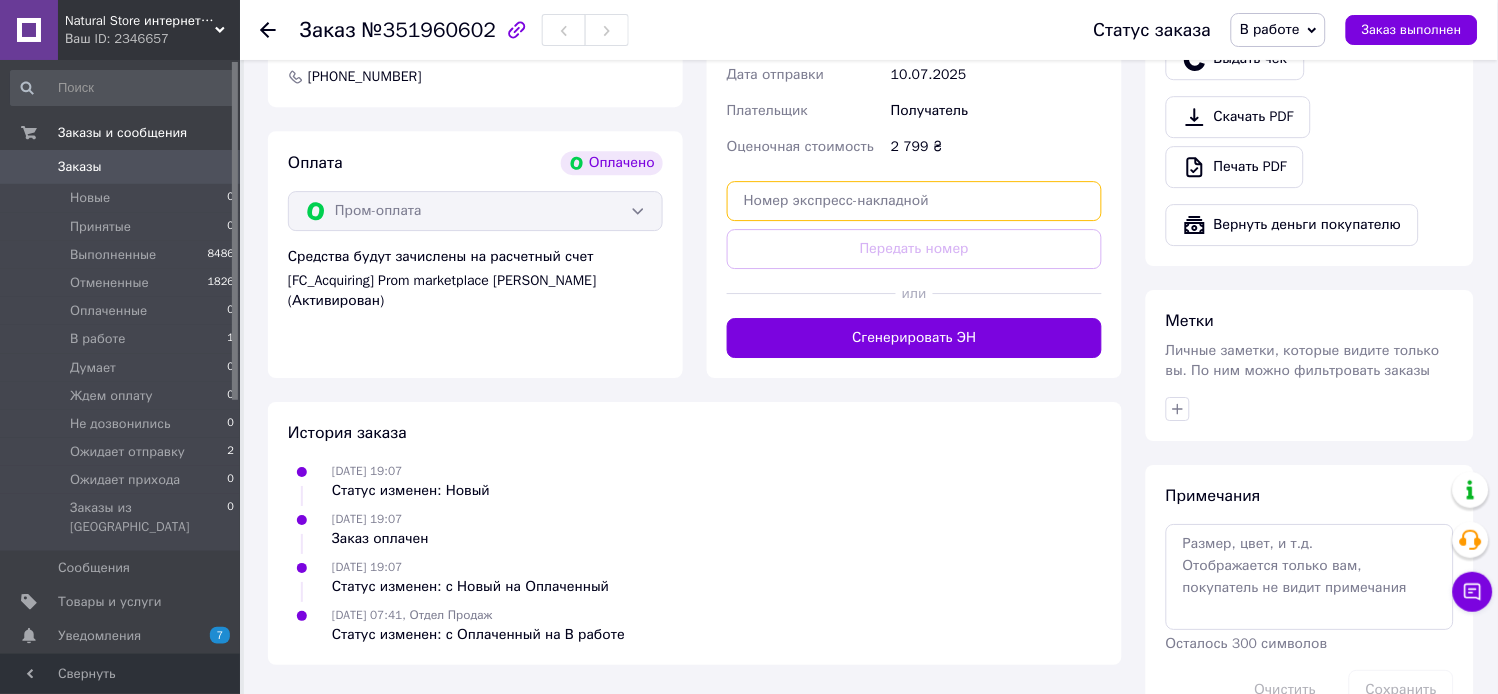 paste on "20451202716971" 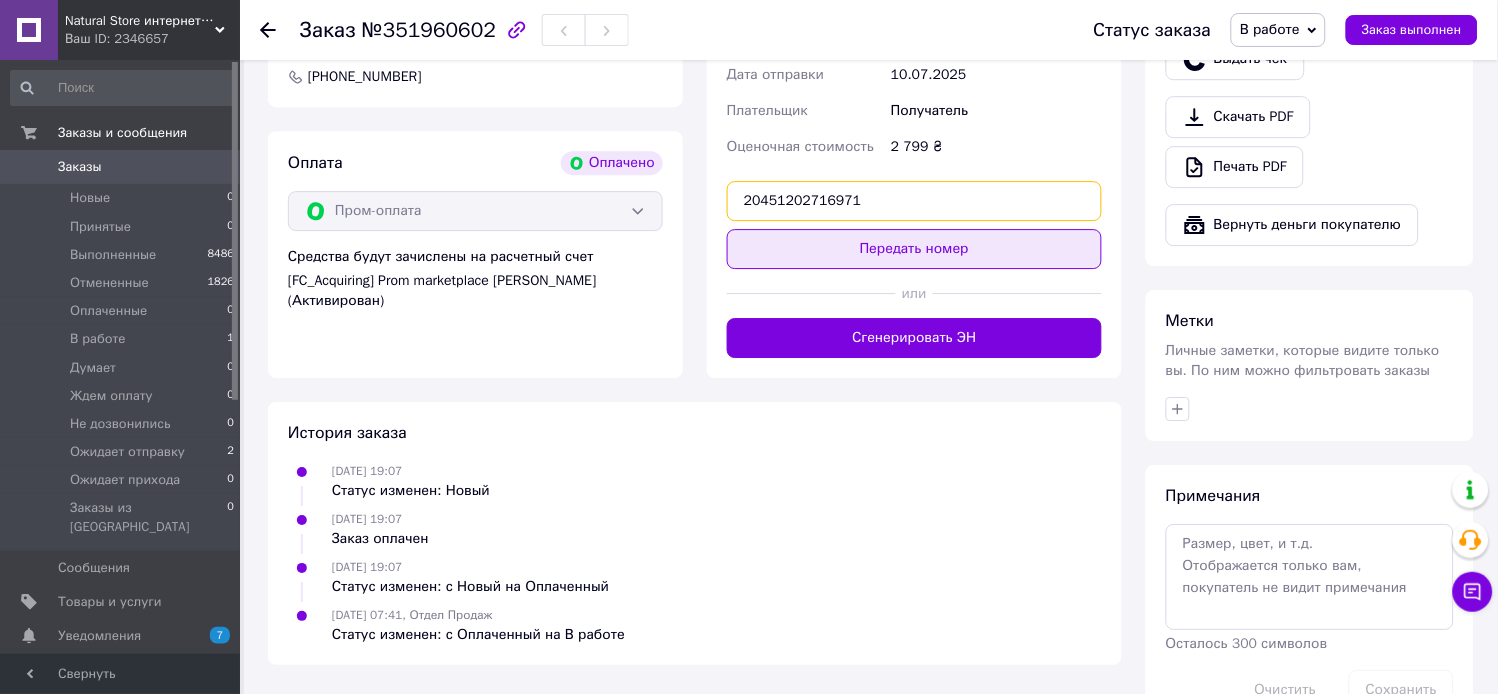 type on "20451202716971" 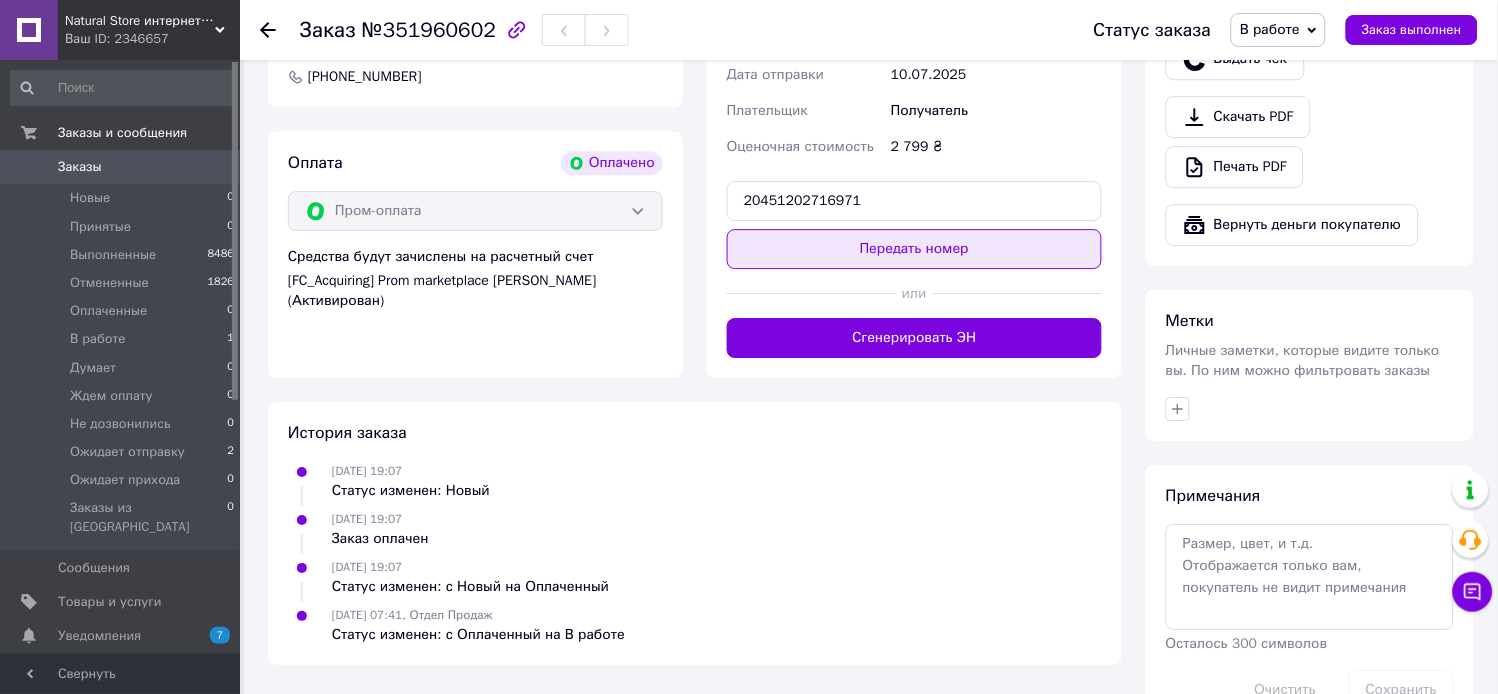 click on "Передать номер" at bounding box center (914, 249) 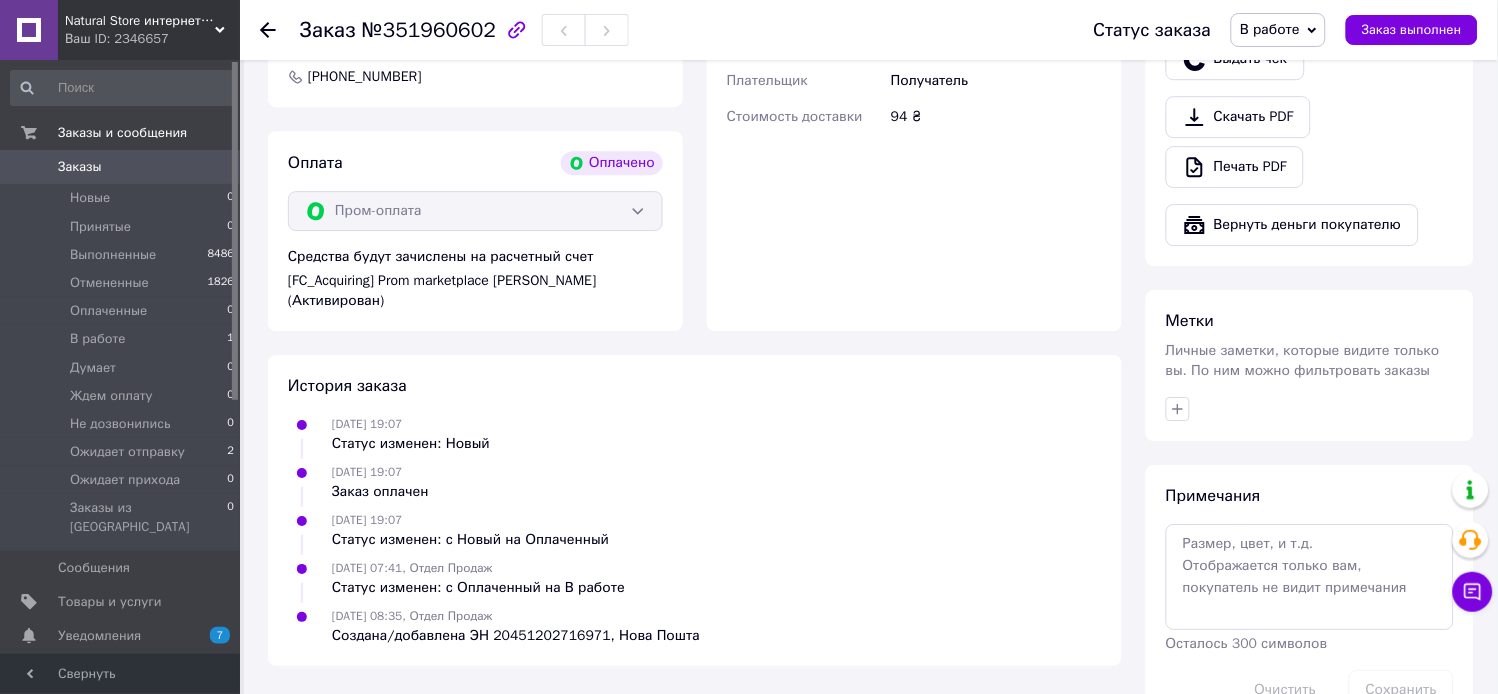 click on "В работе" at bounding box center (1278, 30) 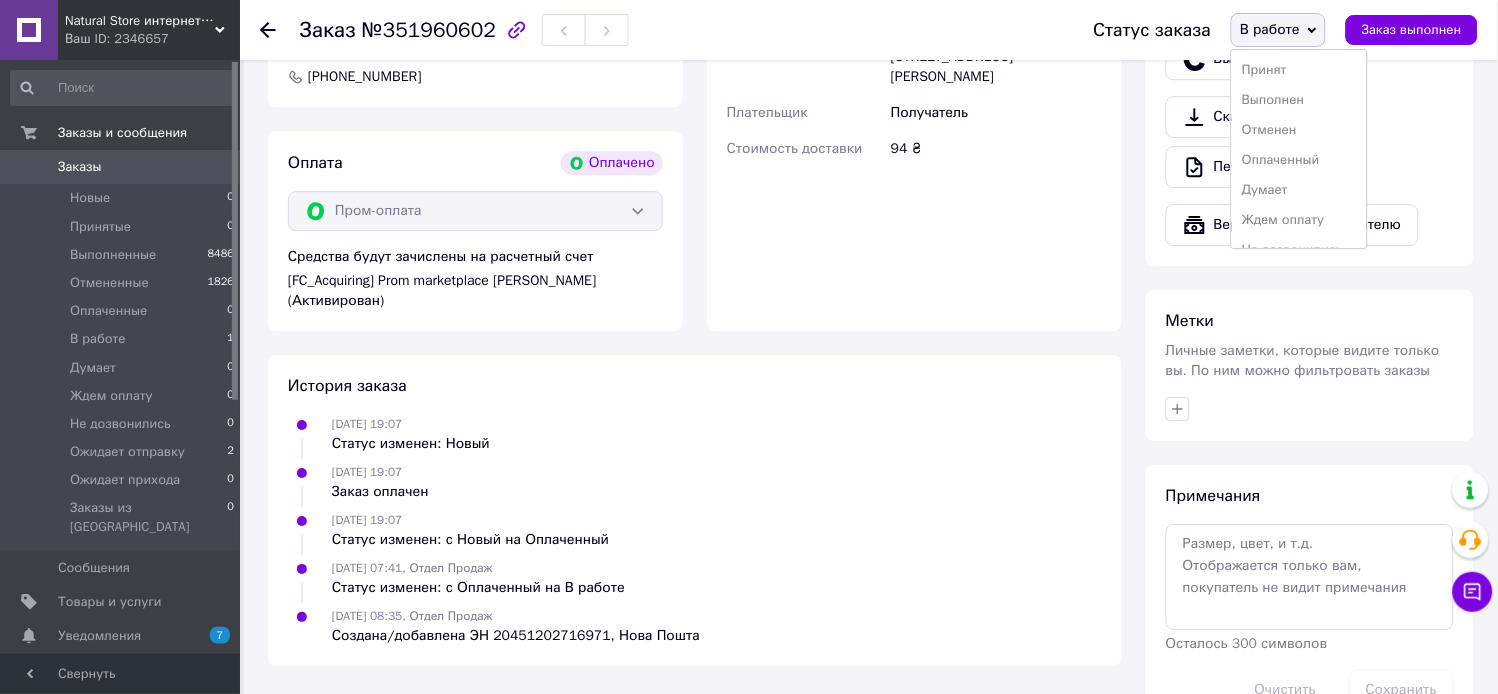 scroll, scrollTop: 82, scrollLeft: 0, axis: vertical 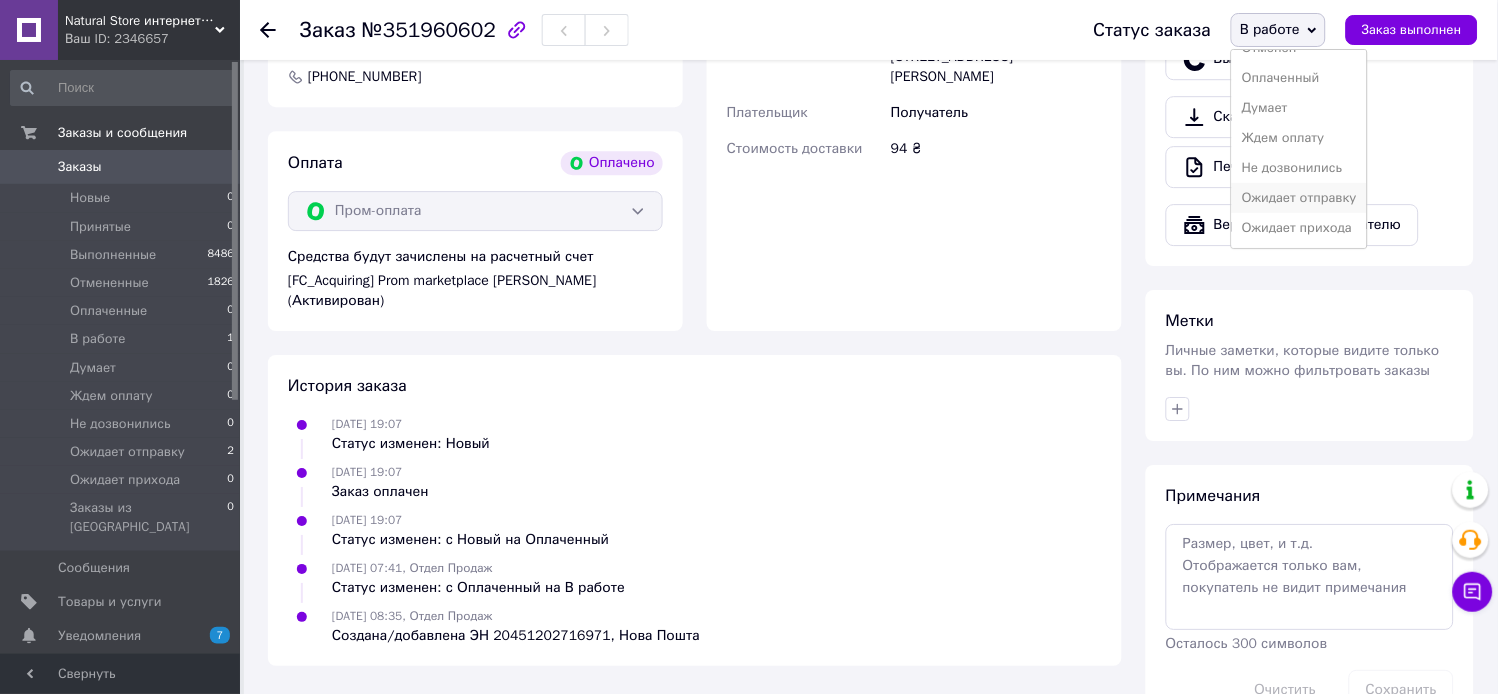 click on "Ожидает отправку" at bounding box center (1299, 198) 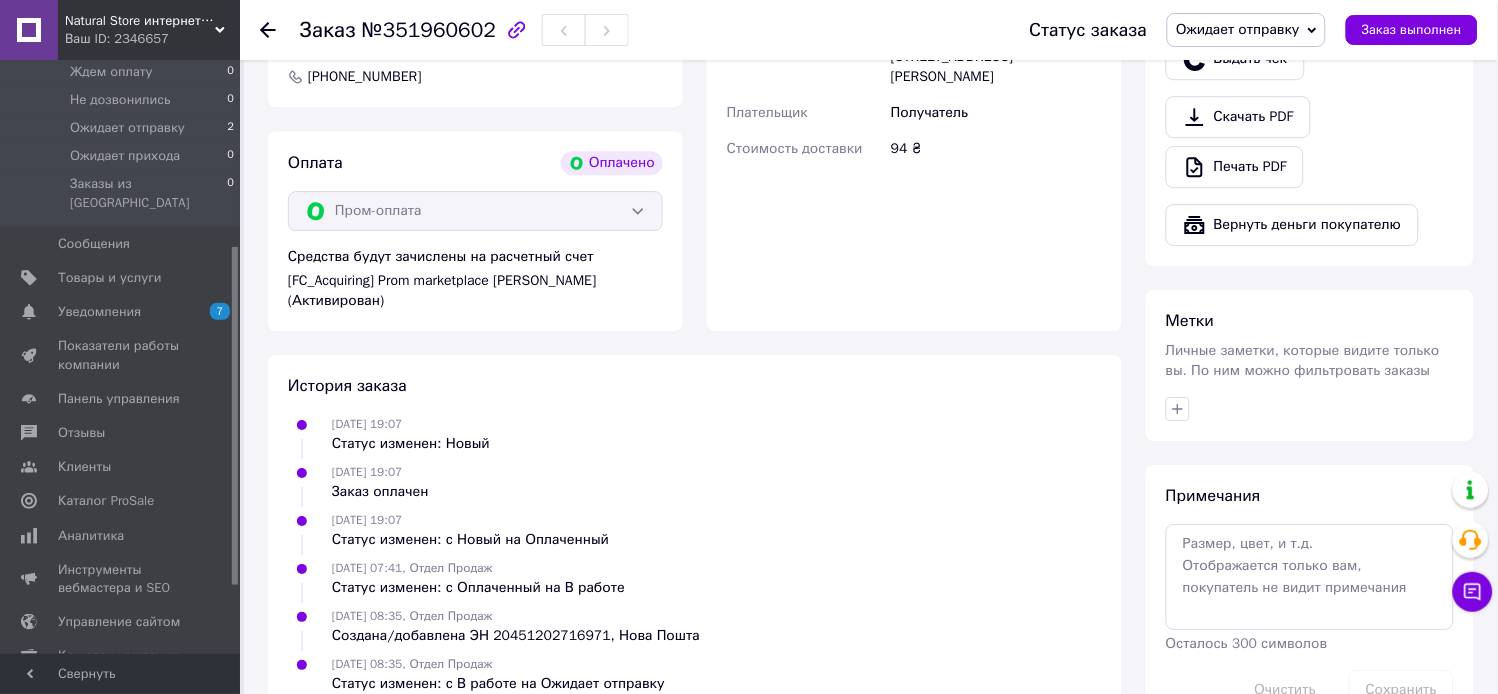 scroll, scrollTop: 330, scrollLeft: 0, axis: vertical 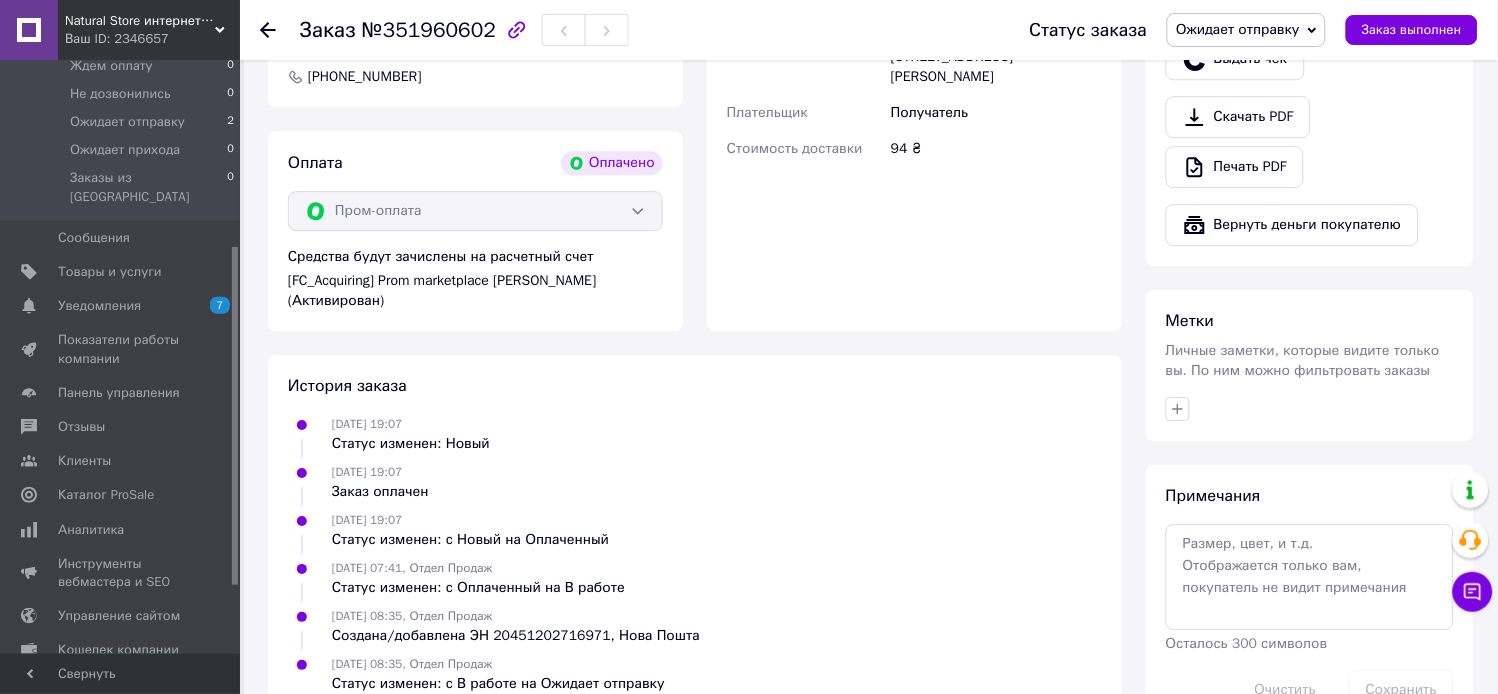 drag, startPoint x: 233, startPoint y: 211, endPoint x: 243, endPoint y: 398, distance: 187.26718 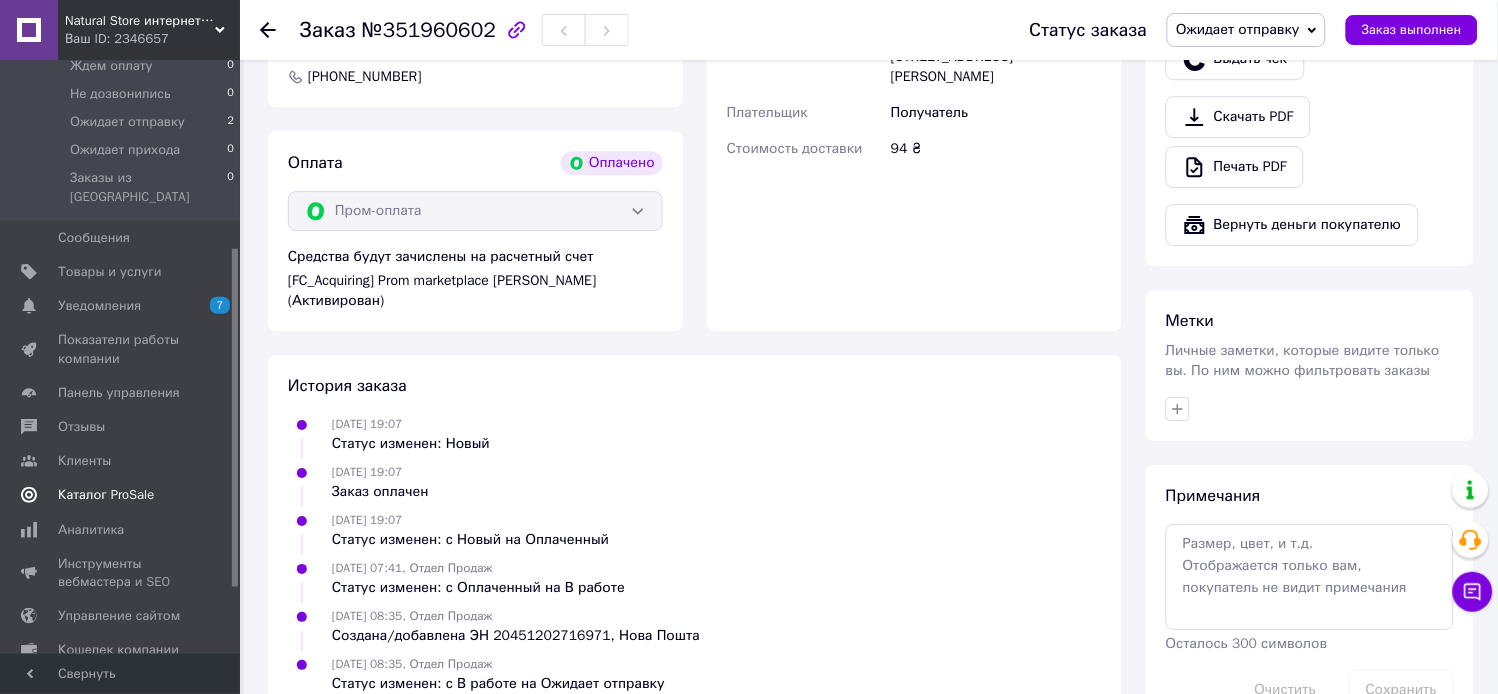 click on "Каталог ProSale" at bounding box center [121, 495] 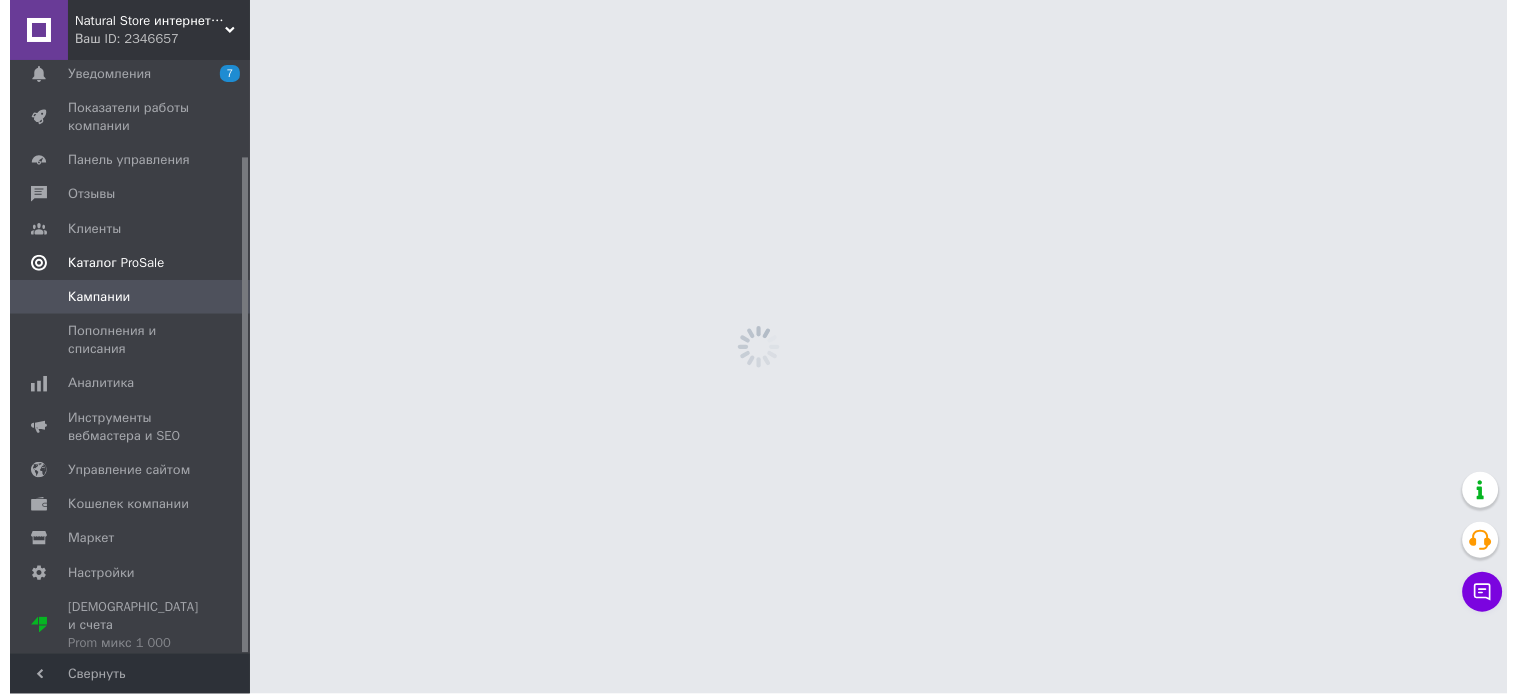 scroll, scrollTop: 0, scrollLeft: 0, axis: both 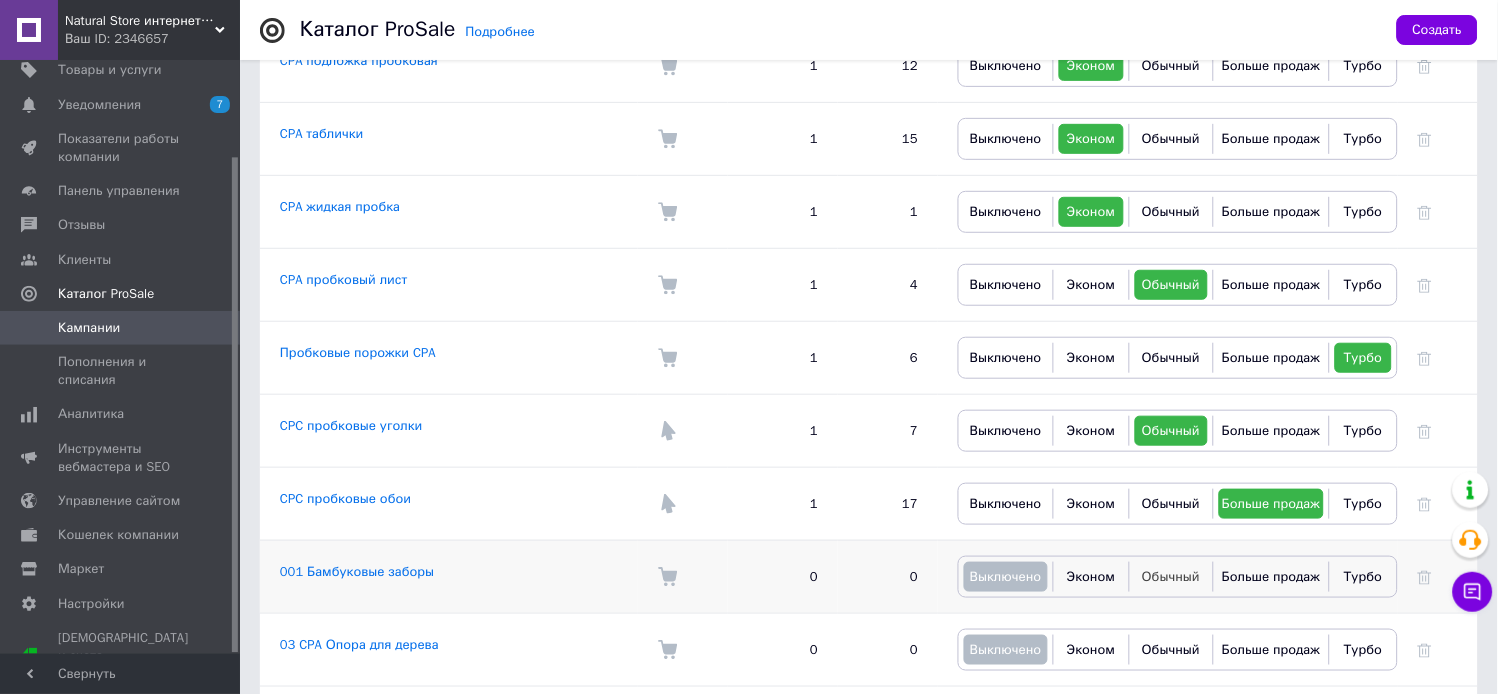 click on "Обычный" at bounding box center (1171, 576) 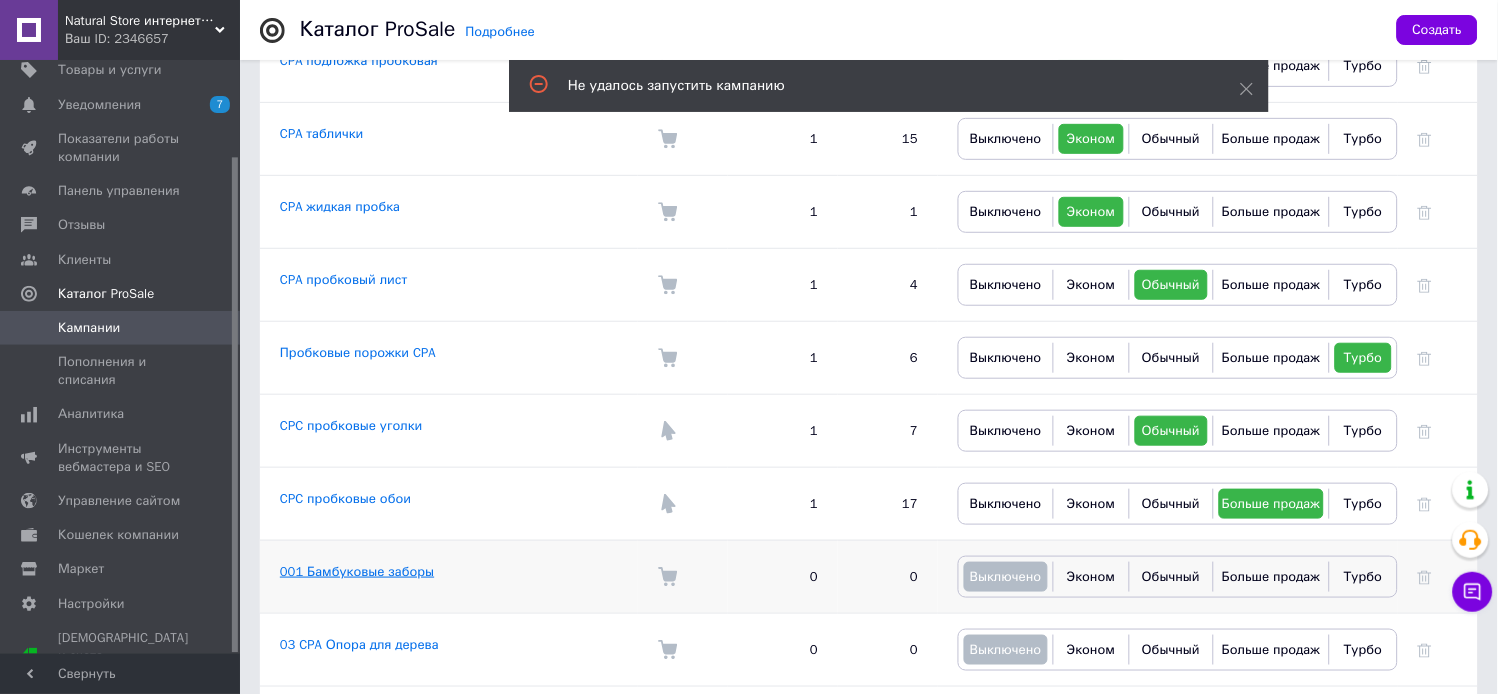 click on "001 Бамбуковые заборы" at bounding box center (357, 571) 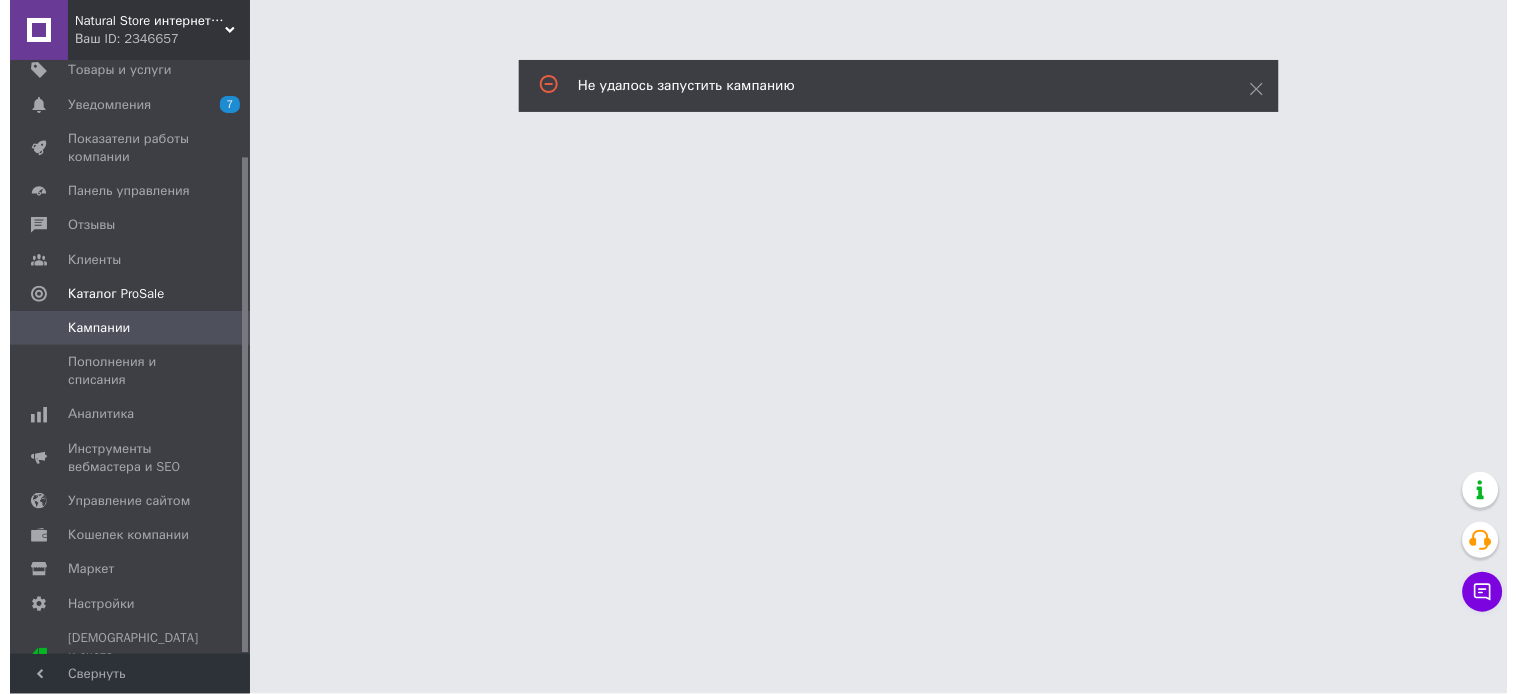 scroll, scrollTop: 0, scrollLeft: 0, axis: both 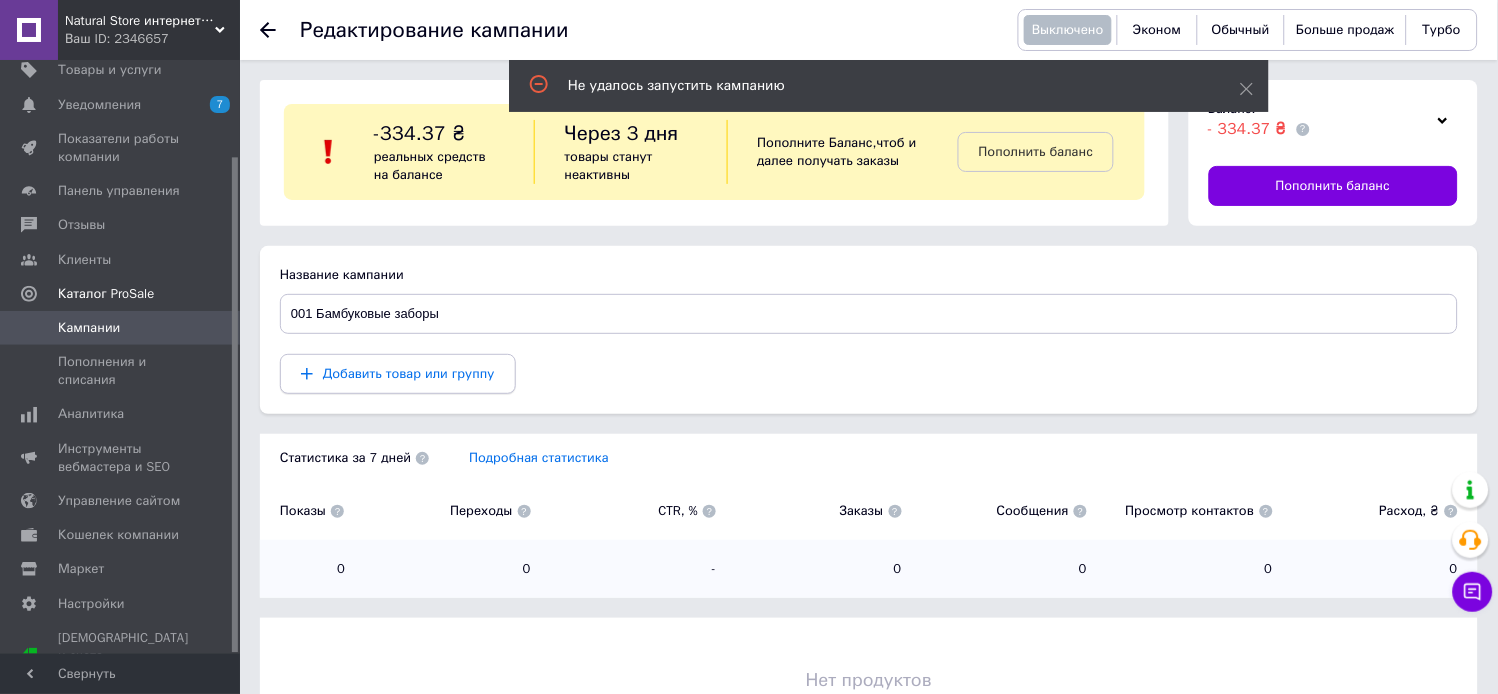 click on "Добавить товар или группу" at bounding box center (409, 373) 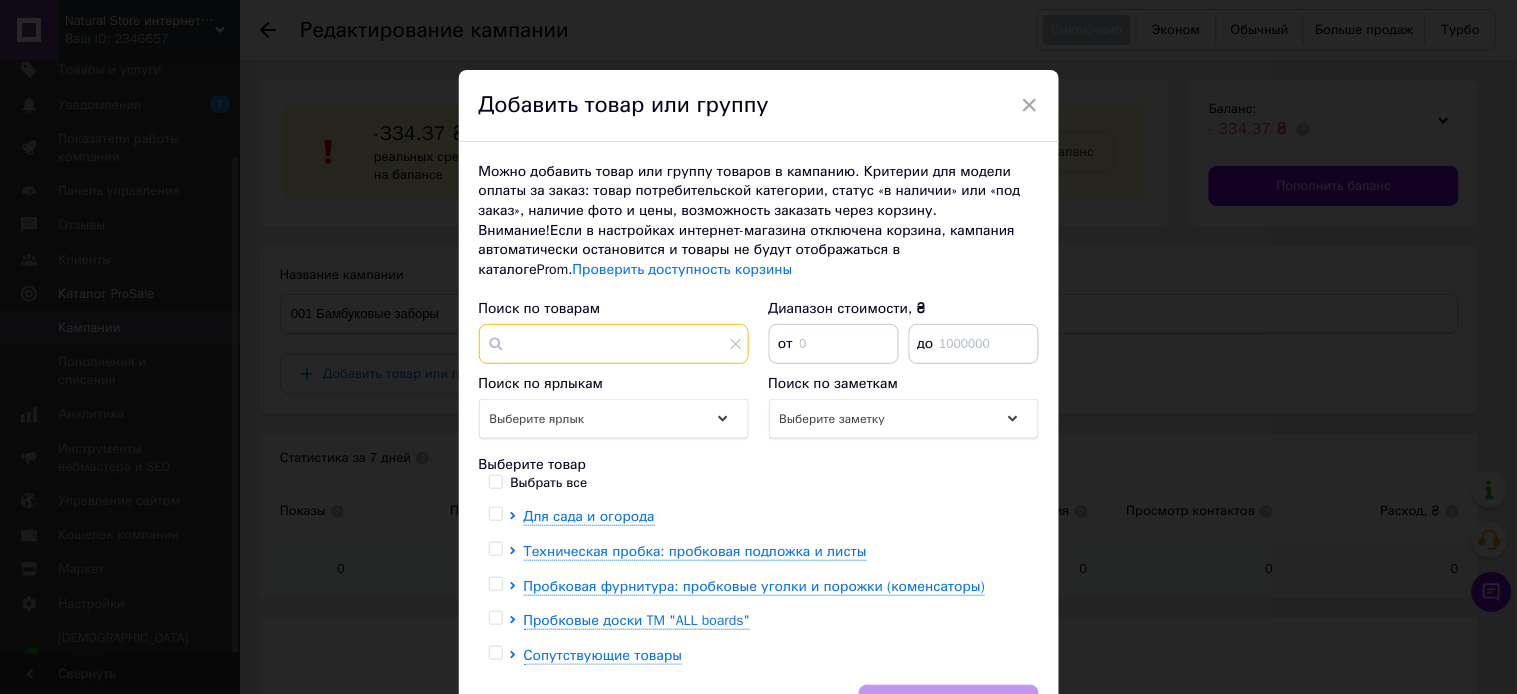 click at bounding box center [614, 344] 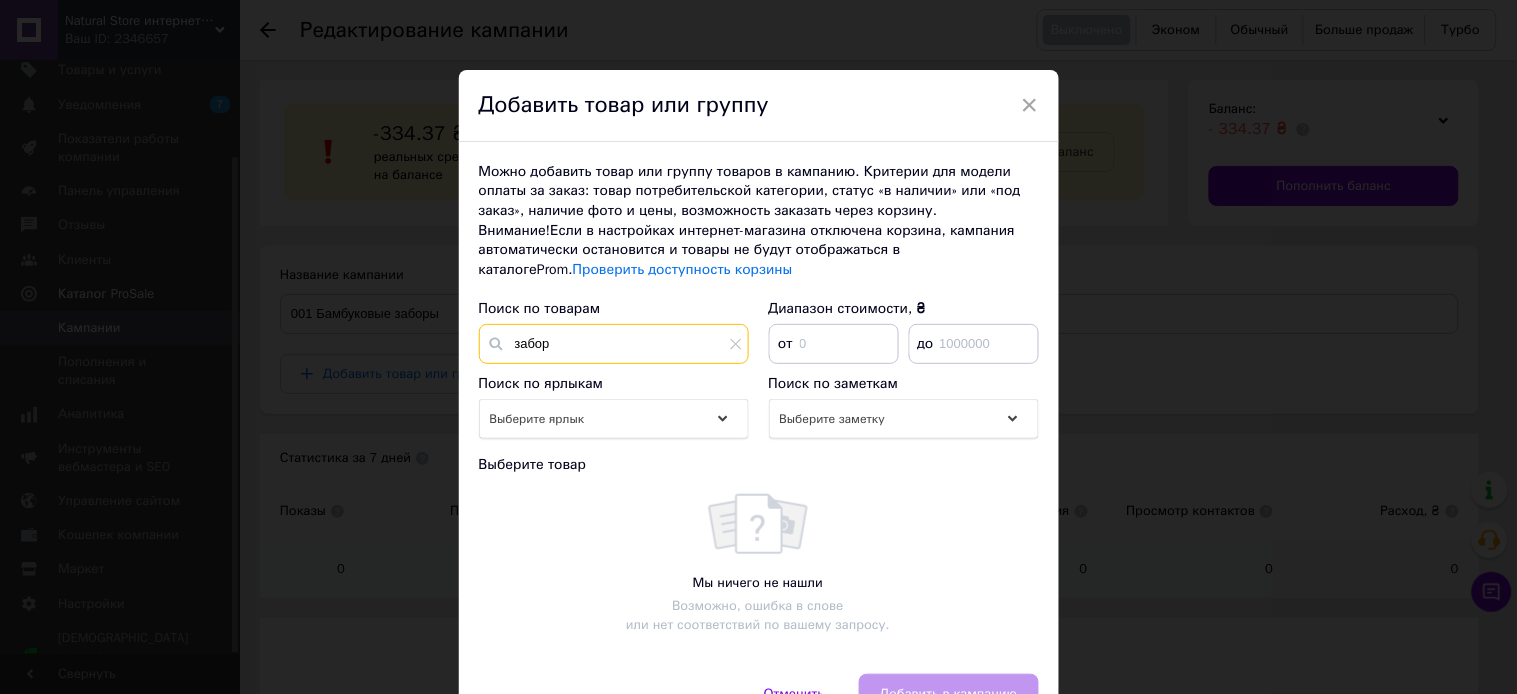 scroll, scrollTop: 110, scrollLeft: 0, axis: vertical 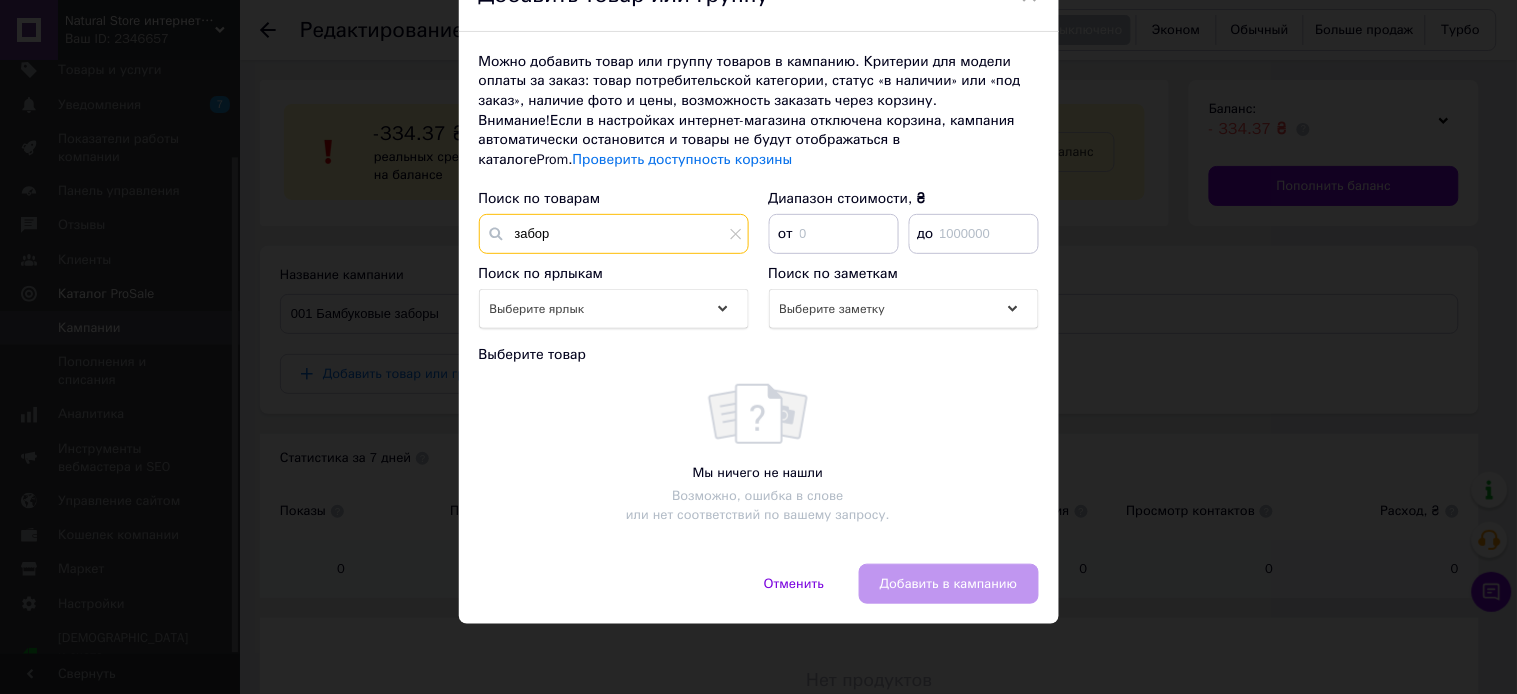 click on "забор" at bounding box center [614, 234] 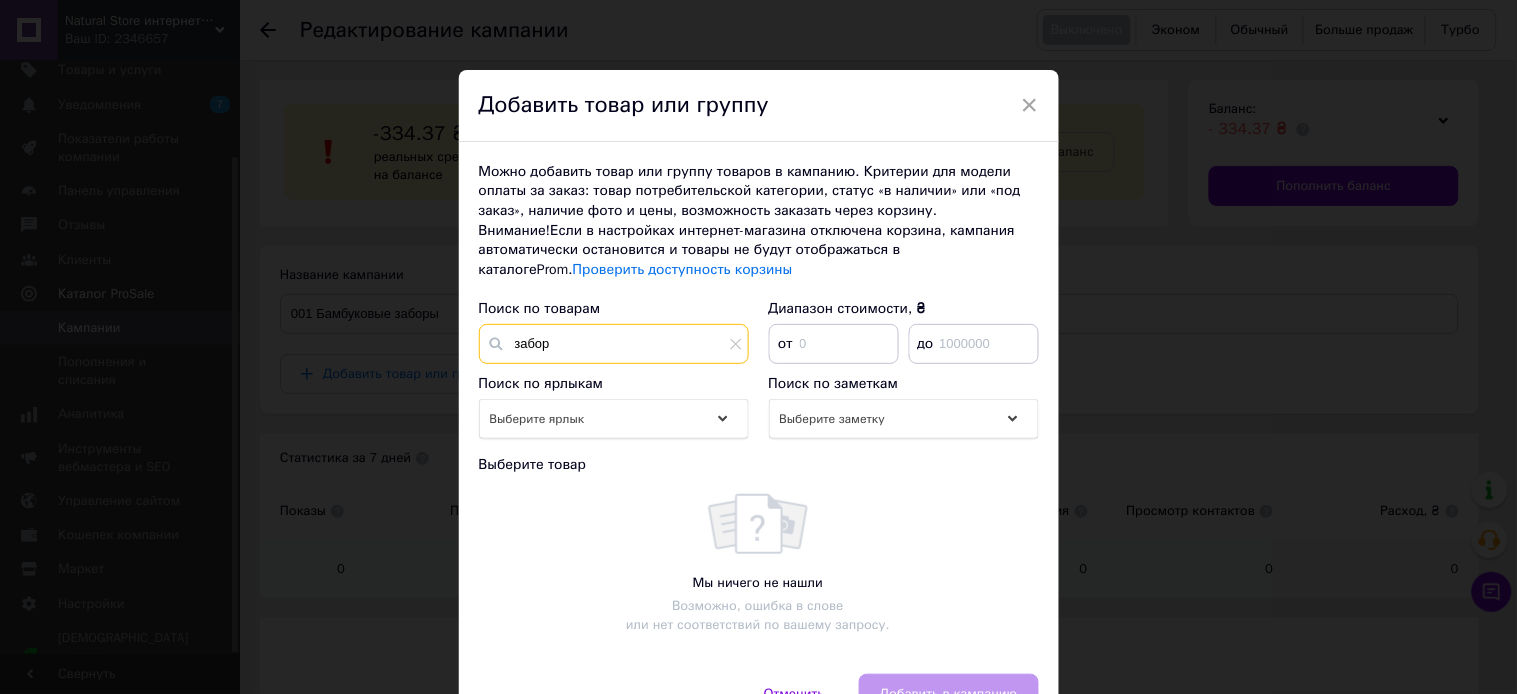 scroll, scrollTop: 110, scrollLeft: 0, axis: vertical 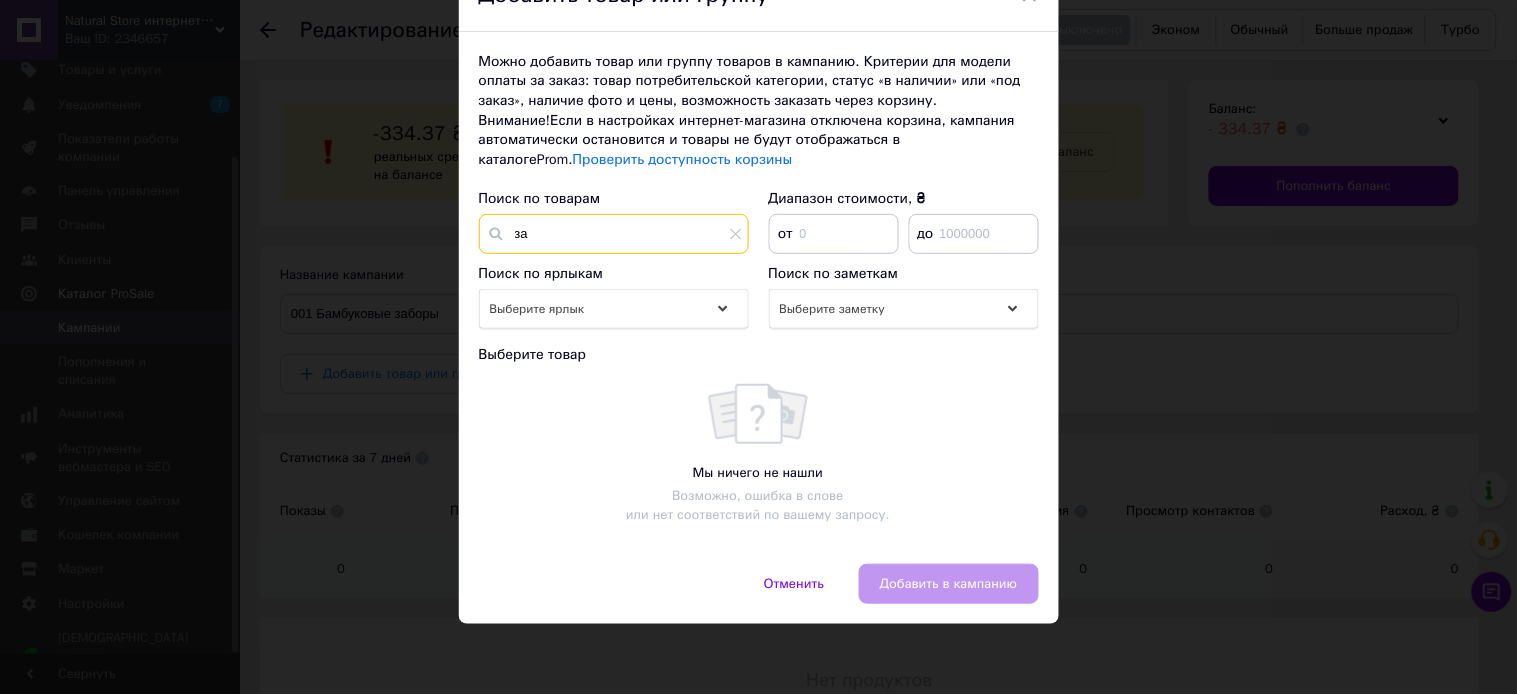 type on "з" 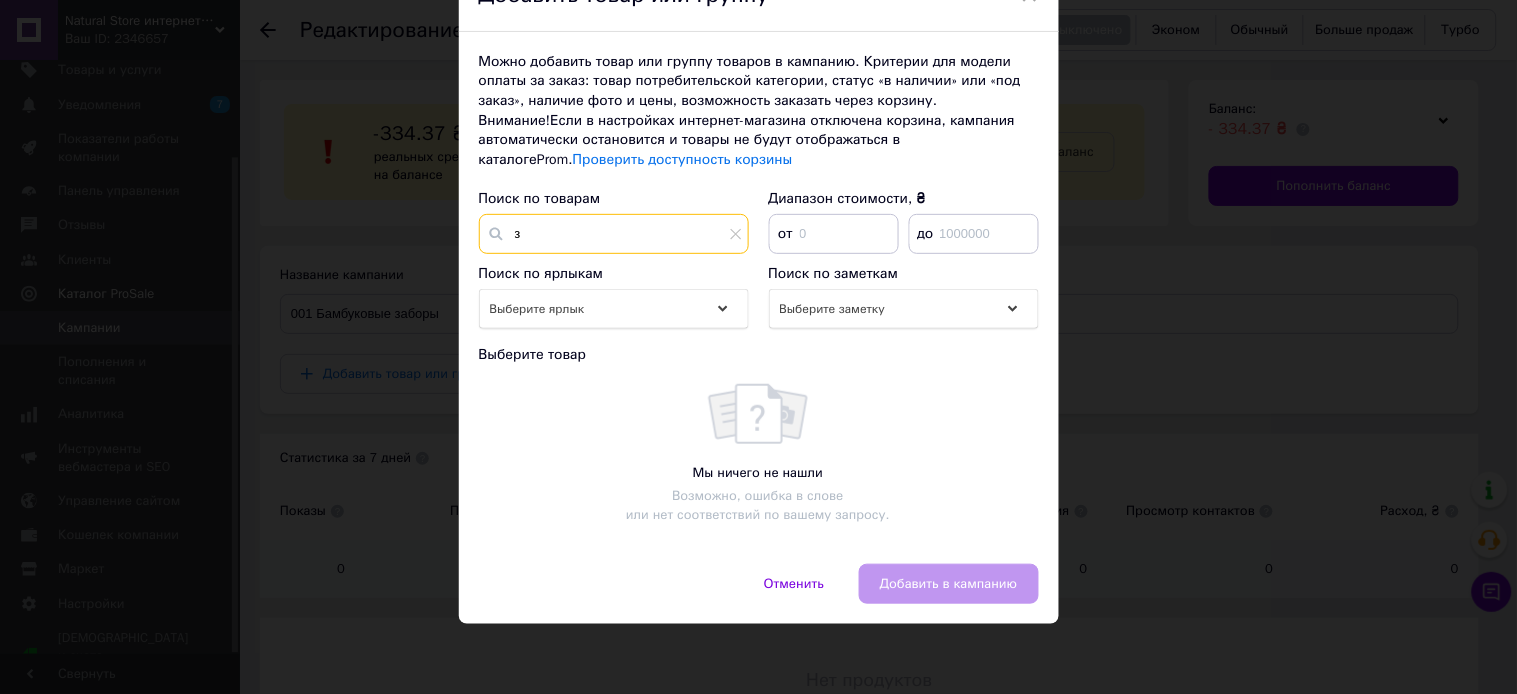 type 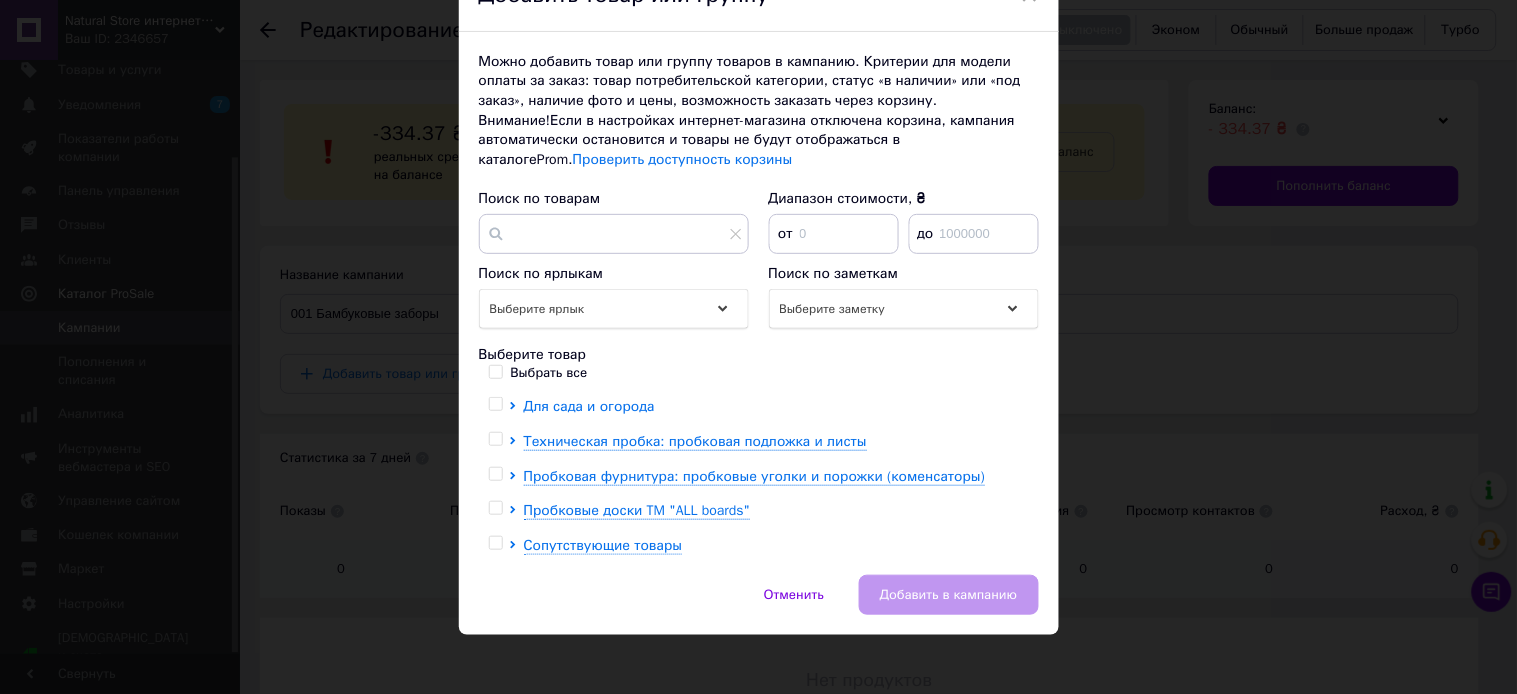 click on "Для сада и огорода" at bounding box center [589, 406] 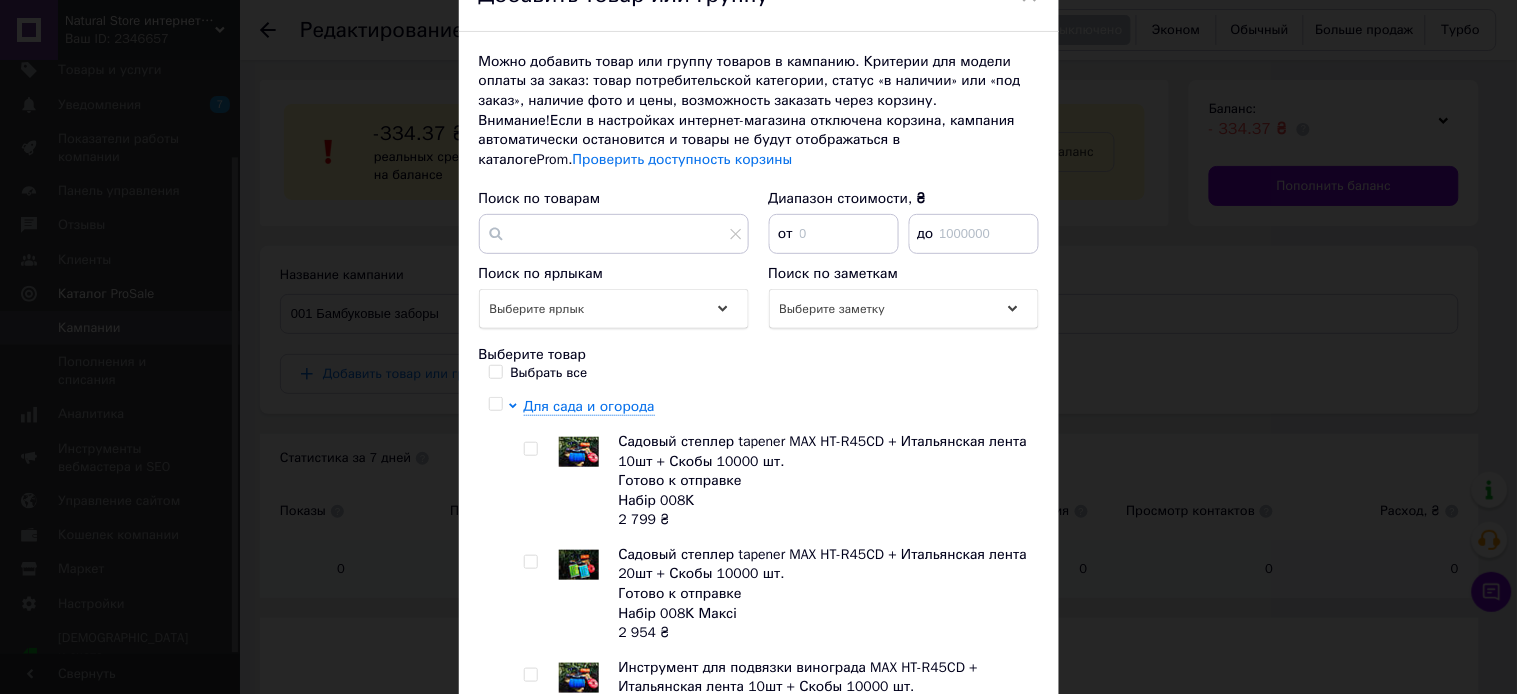 scroll, scrollTop: 273, scrollLeft: 0, axis: vertical 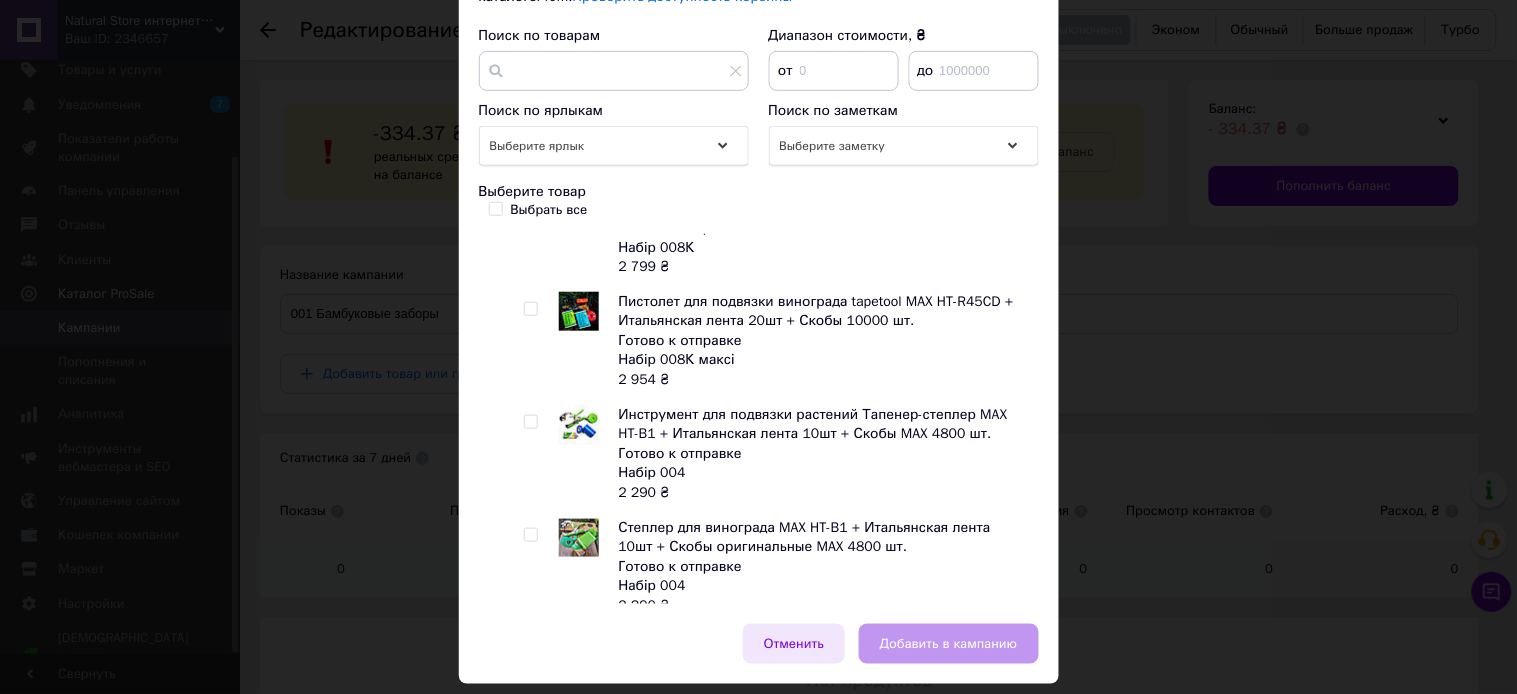 click on "Отменить" at bounding box center [794, 644] 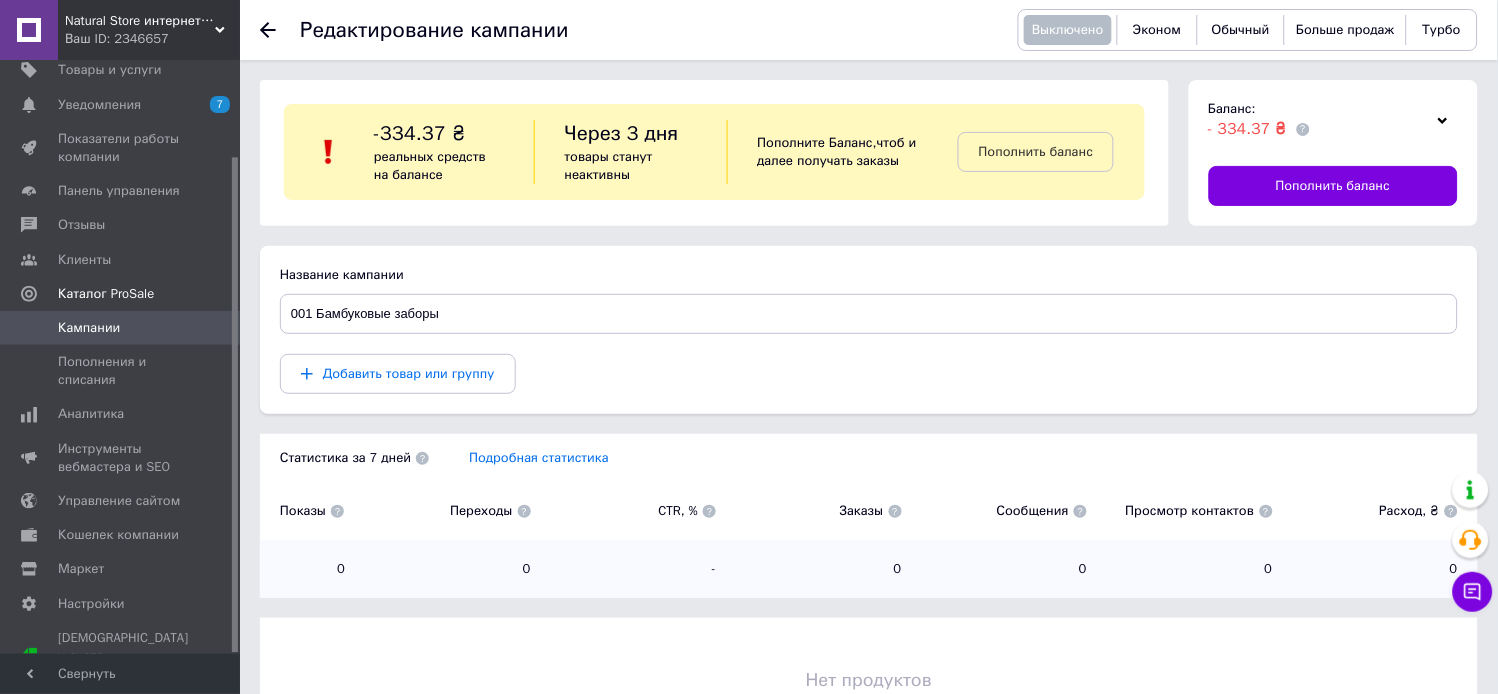 click on "Добавить товар или группу" at bounding box center [869, 374] 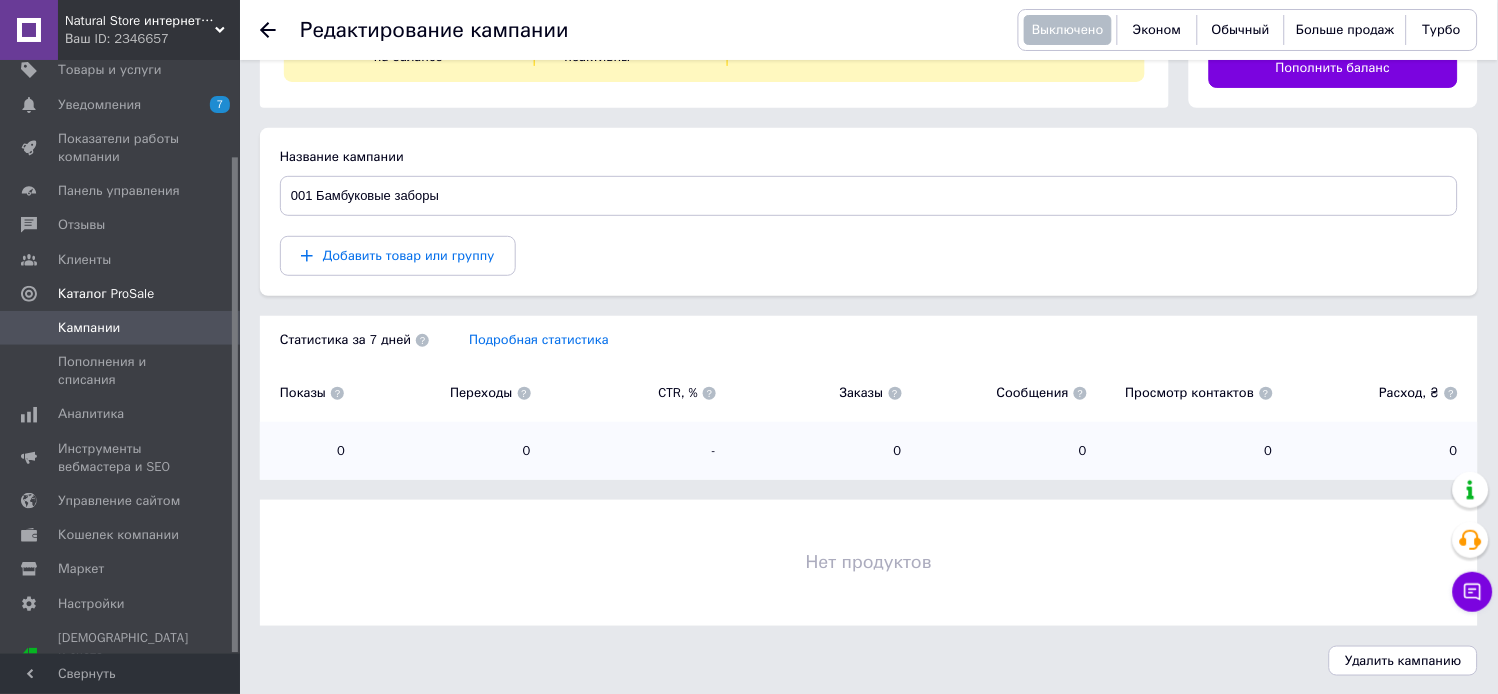 scroll, scrollTop: 0, scrollLeft: 0, axis: both 